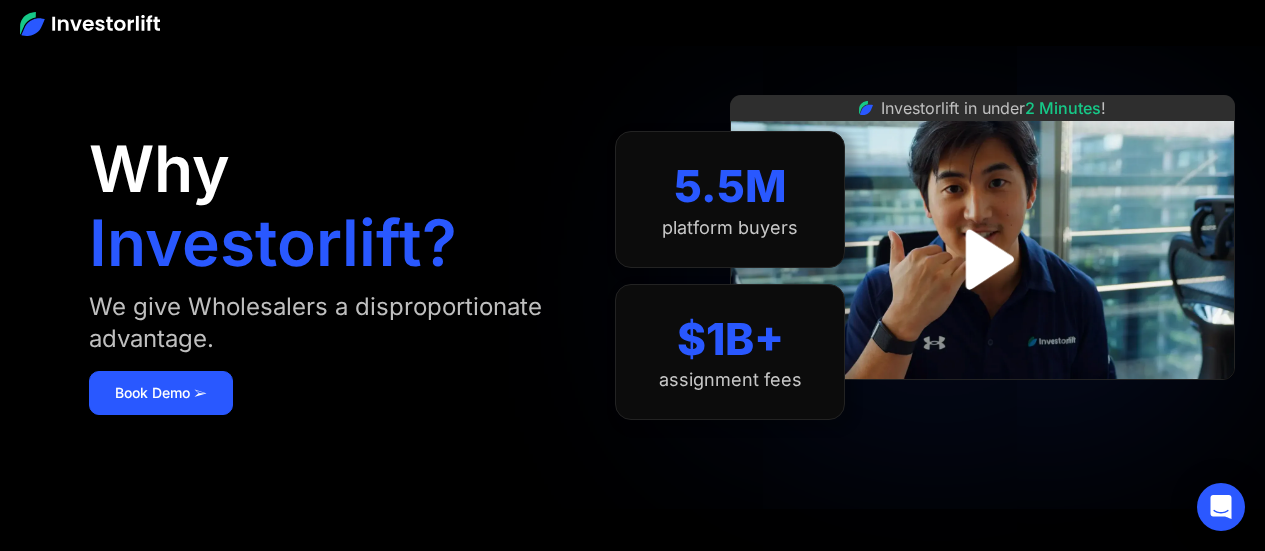 scroll, scrollTop: 0, scrollLeft: 0, axis: both 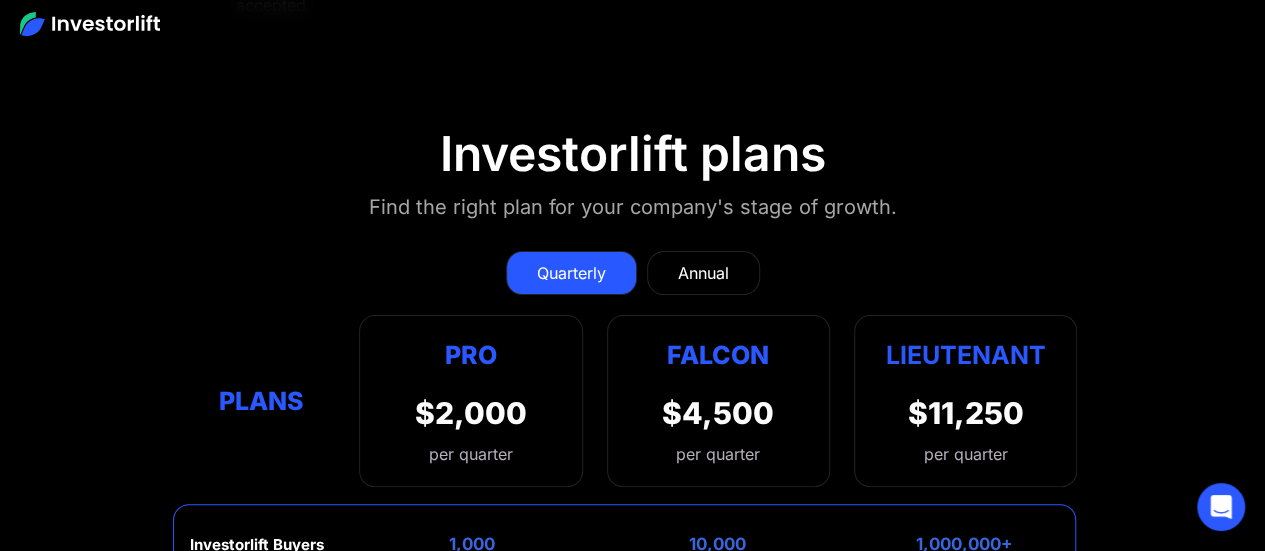 click on "Annual" at bounding box center [703, 273] 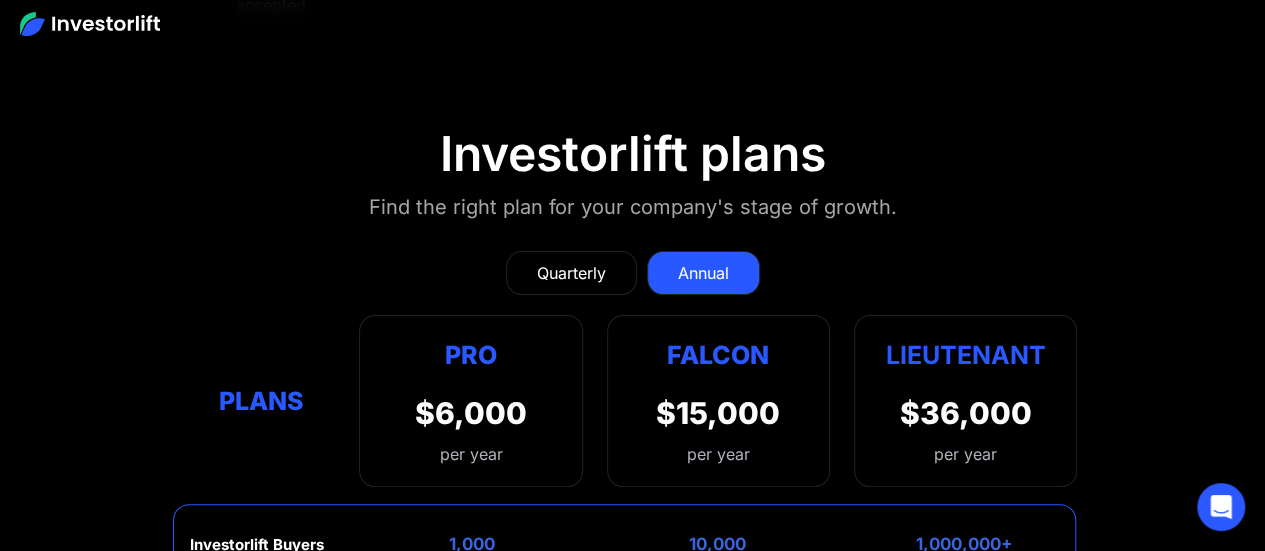 click on "Quarterly" at bounding box center (571, 273) 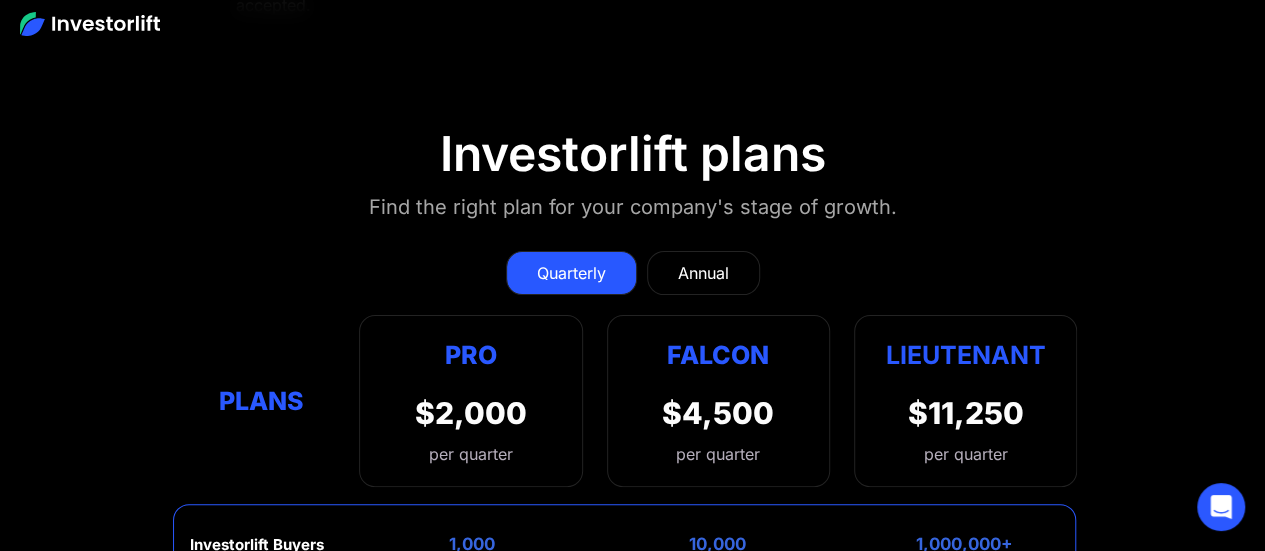 click on "Quarterly" at bounding box center (571, 273) 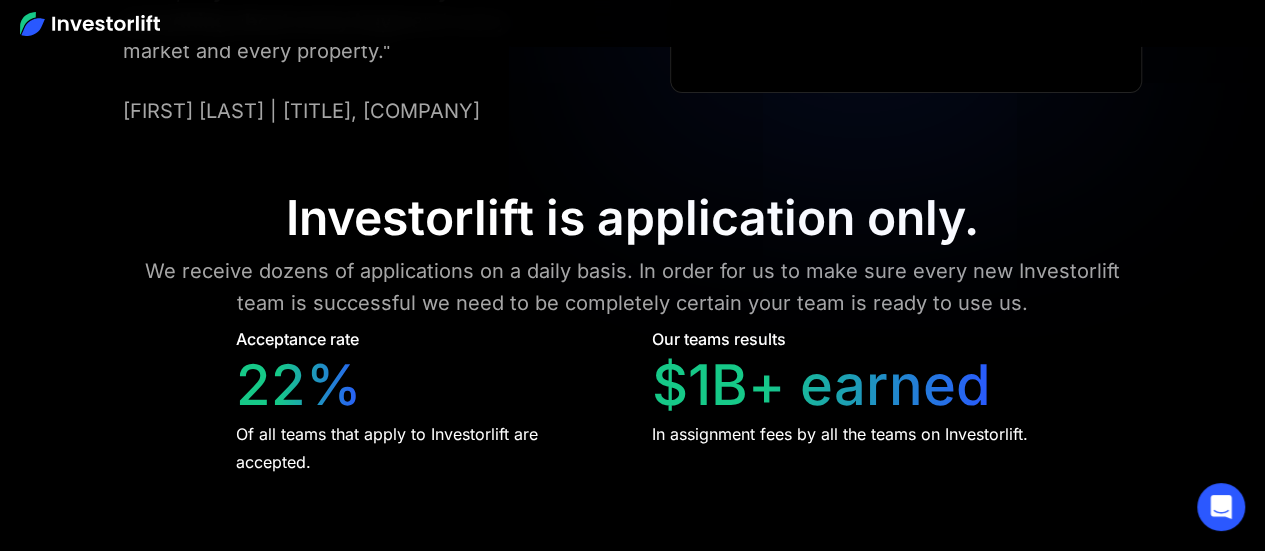 scroll, scrollTop: 6839, scrollLeft: 0, axis: vertical 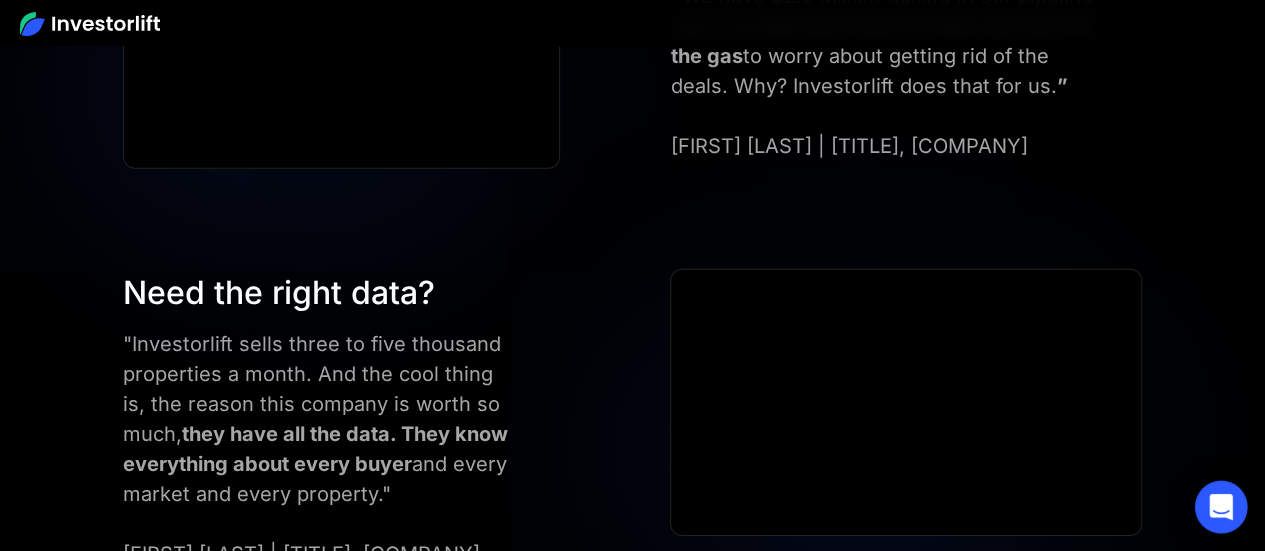 click 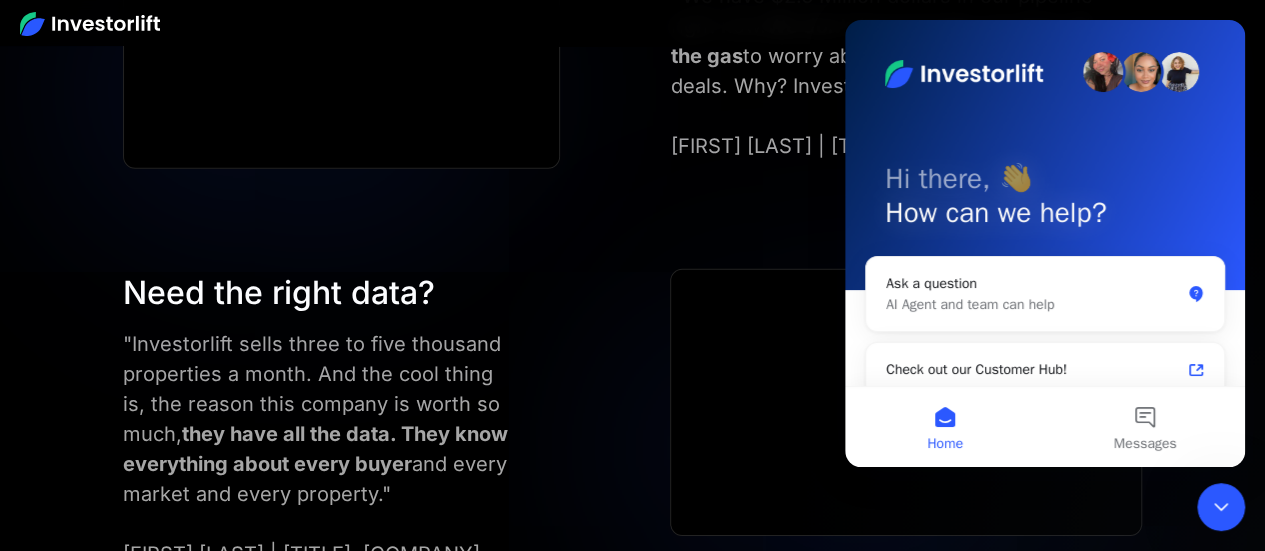 scroll, scrollTop: 0, scrollLeft: 0, axis: both 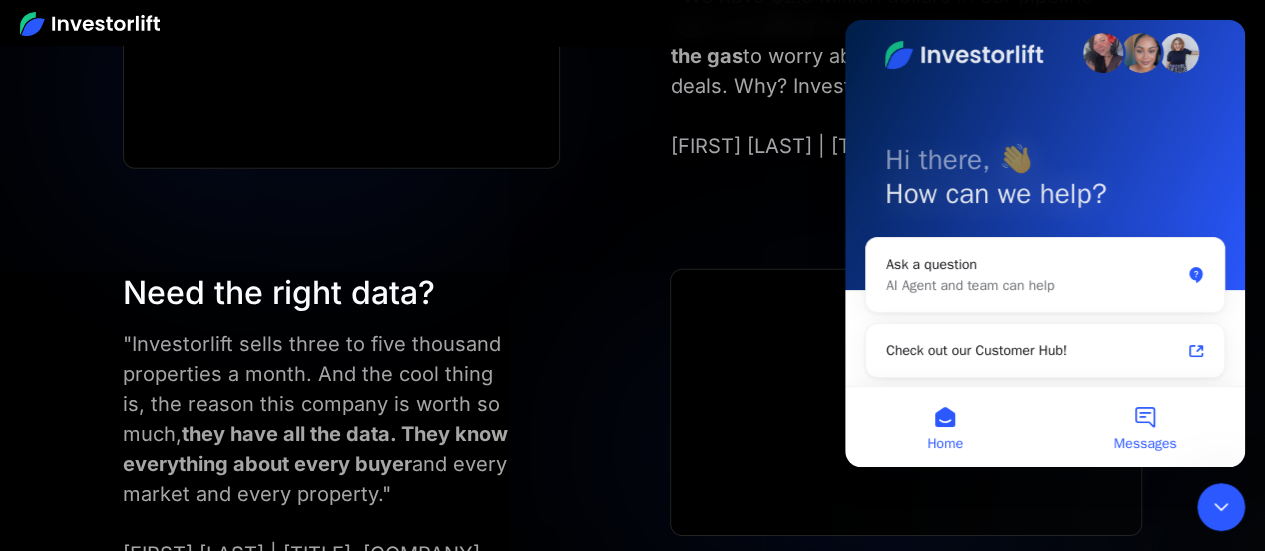 click on "Messages" at bounding box center [1145, 427] 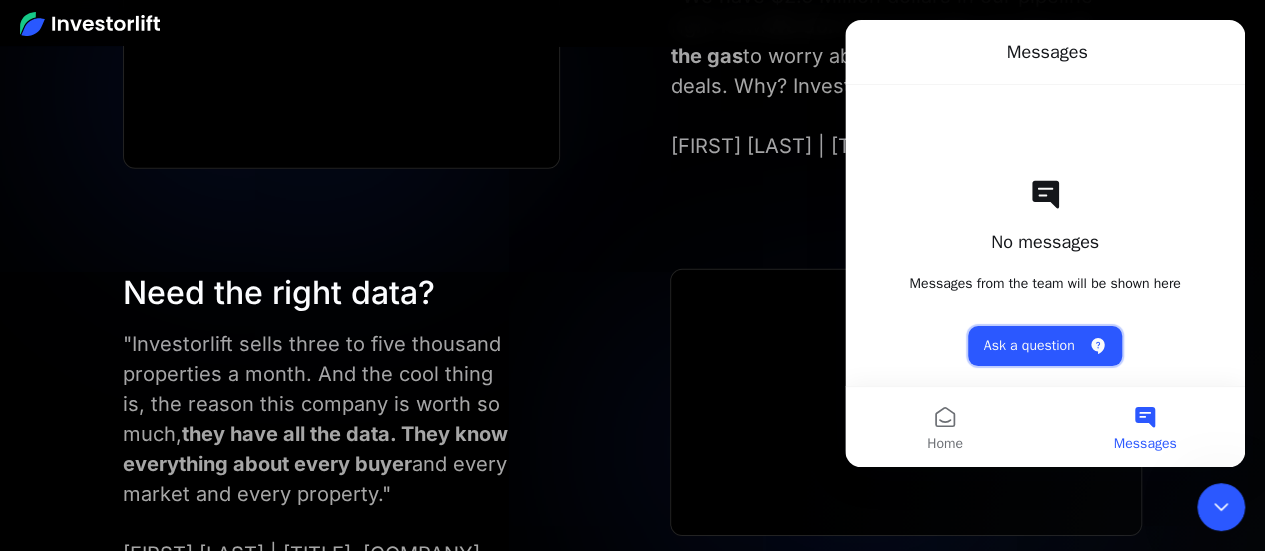 click on "Ask a question" at bounding box center (1045, 346) 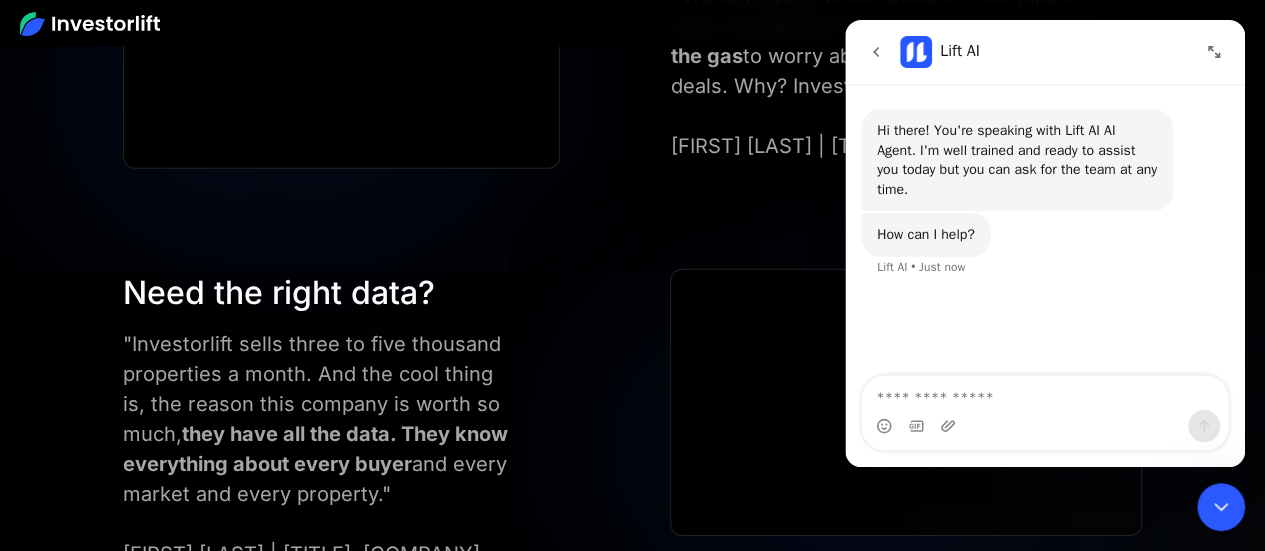 click at bounding box center (1045, 393) 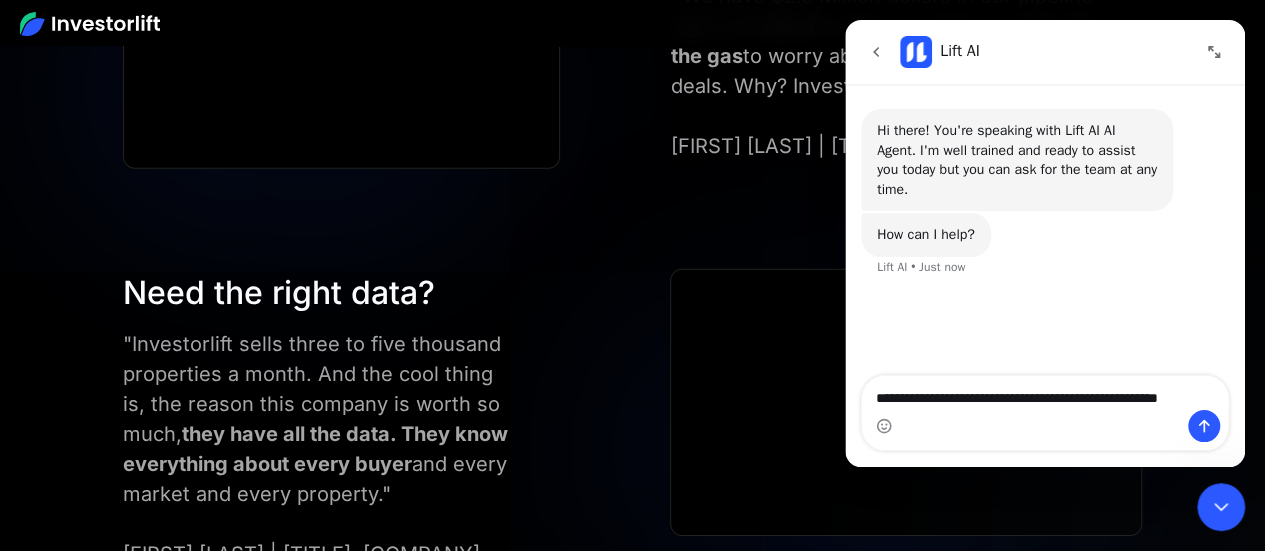 type on "**********" 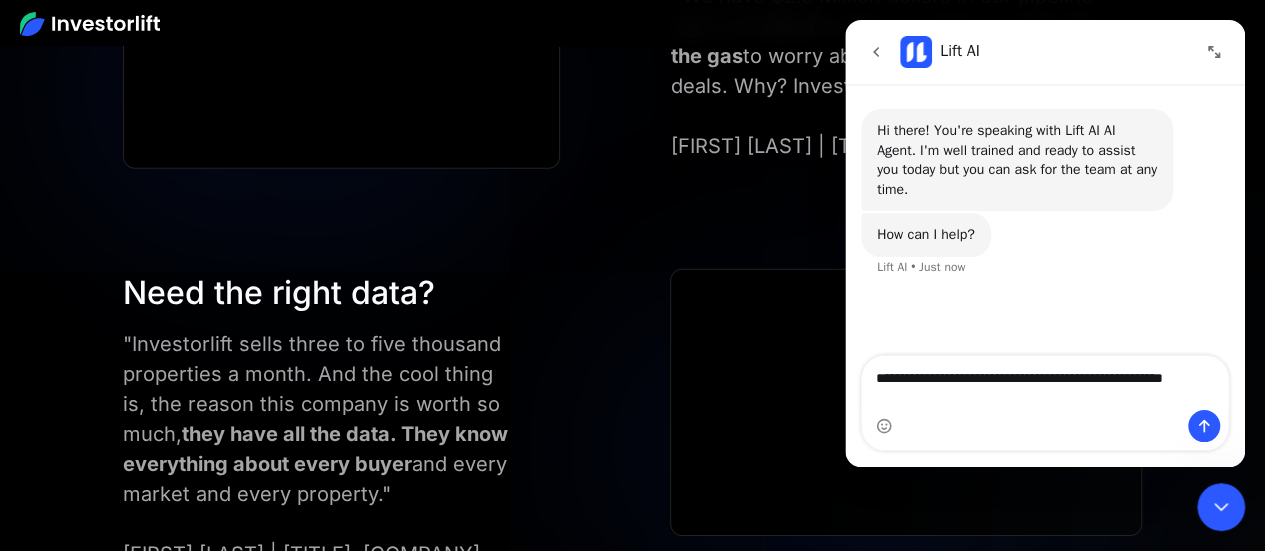 type 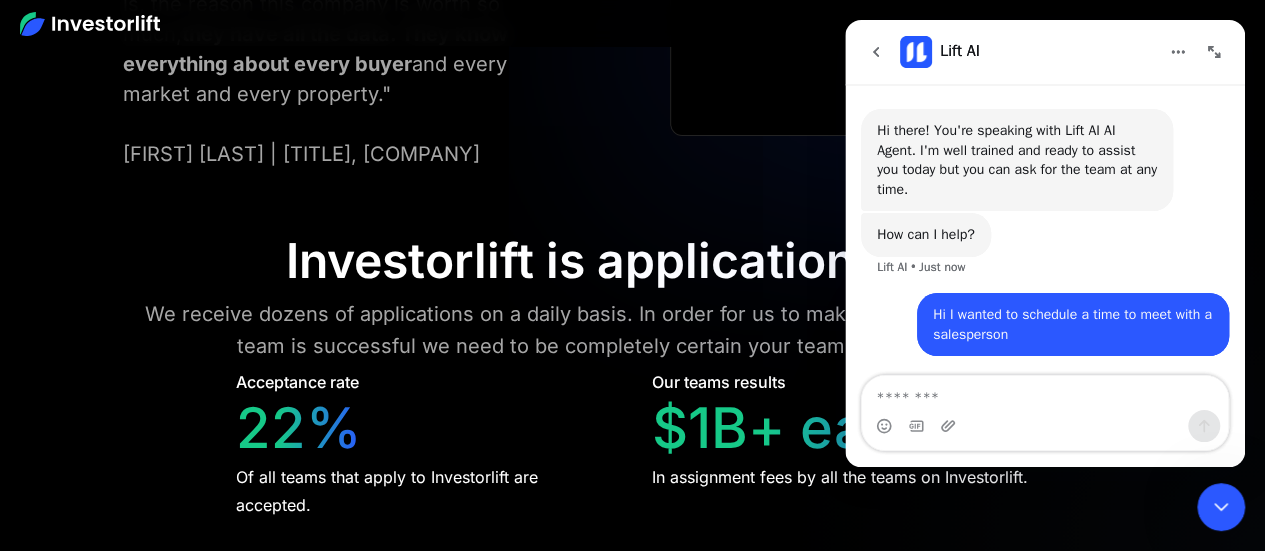 scroll, scrollTop: 7639, scrollLeft: 0, axis: vertical 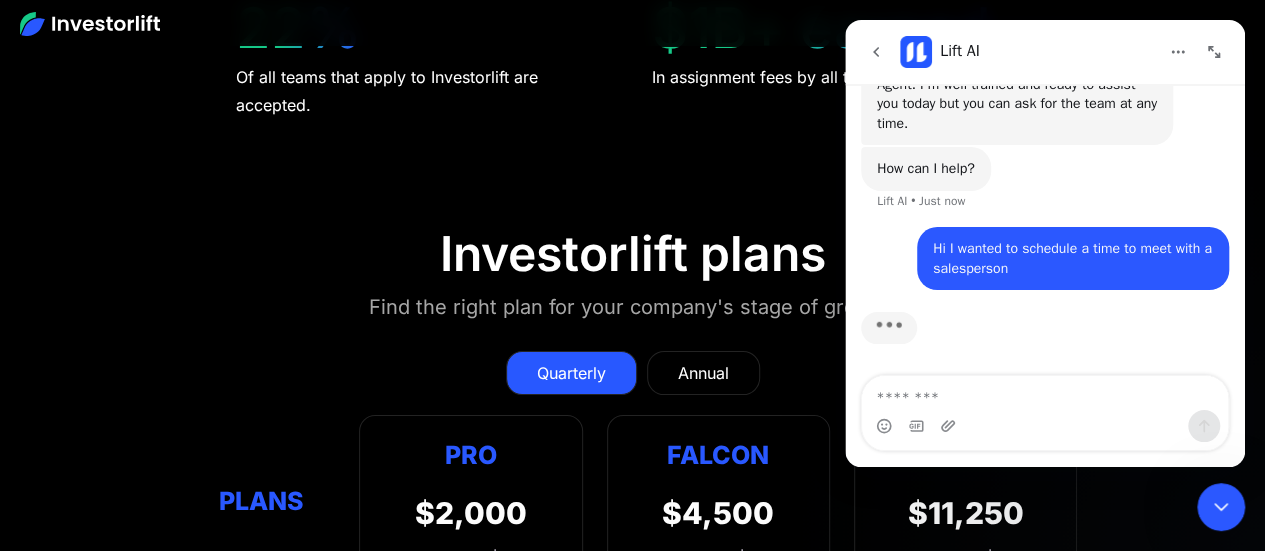 click on "Investorlift plans Find the right plan for your company's stage of growth. Quarterly Annual (Save up to 25%) Thank you! Your submission has been received! Oops! Something went wrong while submitting the form. Quarterly Annual Pro Falcon Ltnt. Pricing $2k $4.5k $11,250 Pro Falcon Ltnt. Pricing $6k $15k $36k Investorlift Buyers 1k 10k 1M+ Email & SMS Blasts God Mode Artemis Mode AI Autopilot 🚀 Demo Demo Demo Quarterly Annual Plans Pro $2,000 per quarter Pro Falcon Ltnt. Users 3 10 Unltd Buyer Limit 100k 500k Unltd Pre-Loaded Buyers - 10k 1M+ AI Augmented Data Email & SMS Blasts God Mode Access Artemis Mode Seller Site Price  *(Billed Annually) $479/mo $1000/mo $3000/mo Demo Demo Demo Buy Buy Buy Falcon $4,500 per quarter Lieutenant $11,250 per quarter Plans Pro $6,000 per year Pro Falcon Ltnt. Users 3 10 Unltd Buyer Limit 100k 500k Unltd Pre-Loaded Buyers - 10k 1M+ AI Augmented Data Email & SMS Blasts God Mode Access Artemis Mode Seller Site Price  *(Billed Annually) $479/mo $1000/mo $3000/mo Demo Demo Demo" at bounding box center [632, 641] 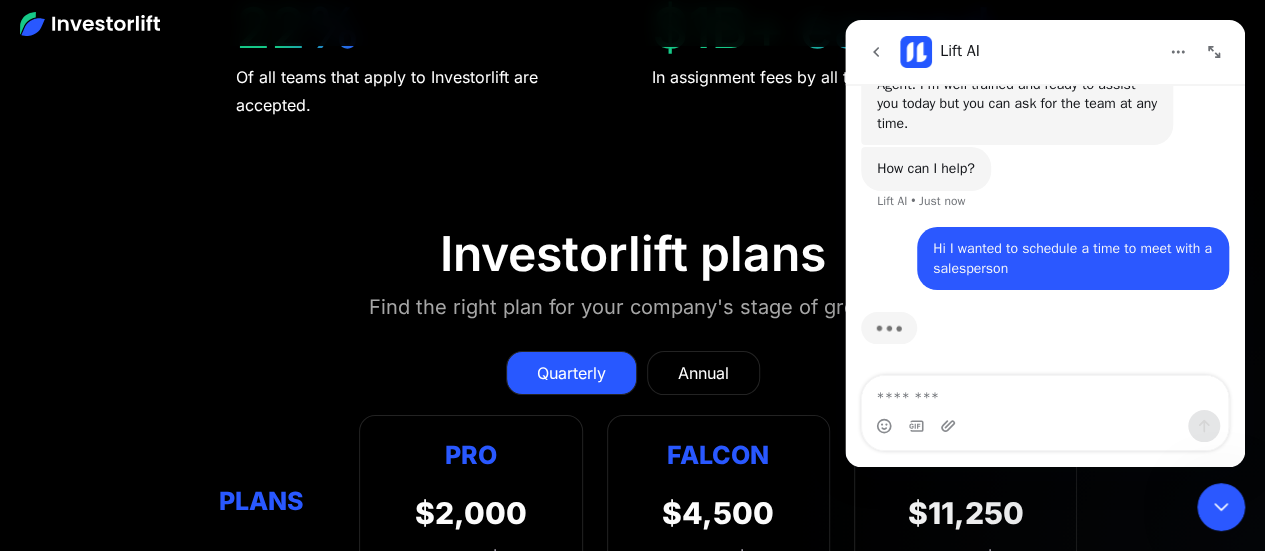 scroll, scrollTop: 70, scrollLeft: 0, axis: vertical 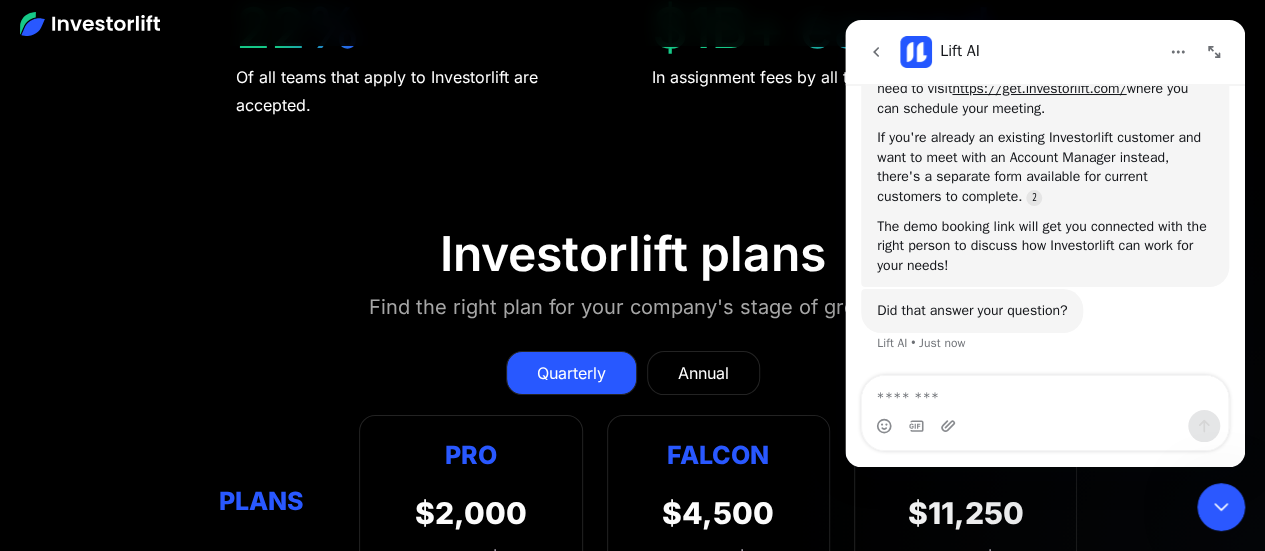 click at bounding box center (1214, 52) 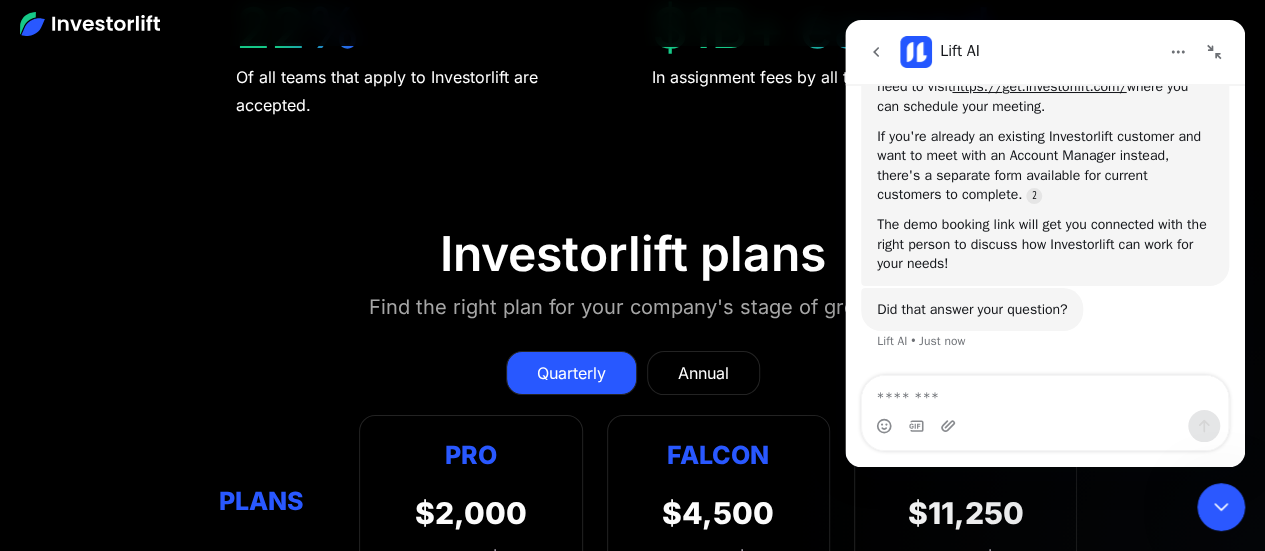 scroll, scrollTop: 2, scrollLeft: 0, axis: vertical 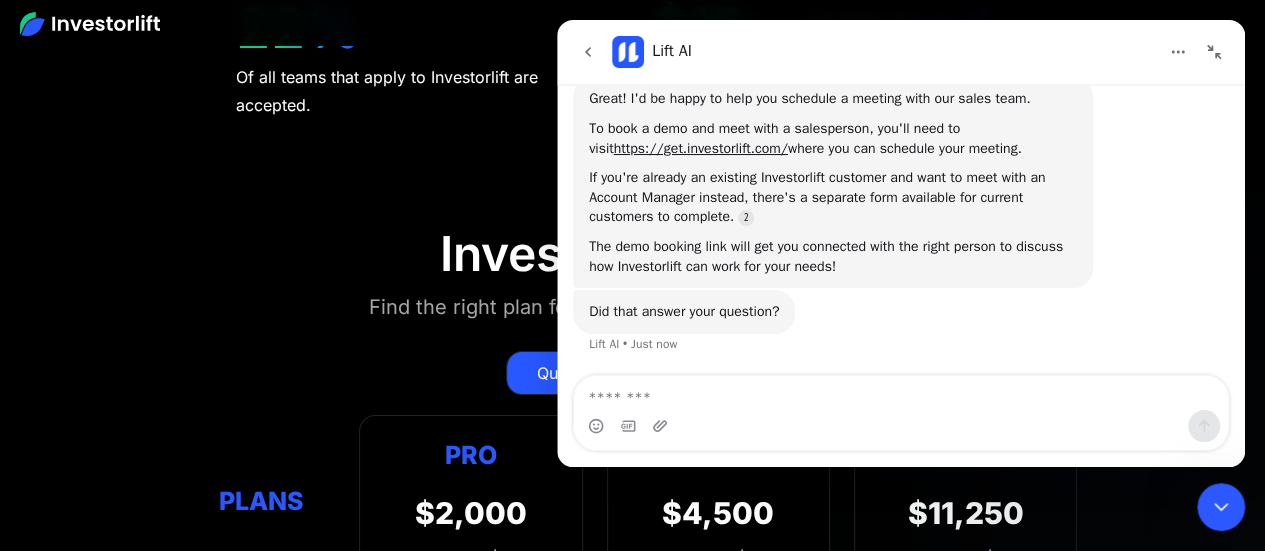 click 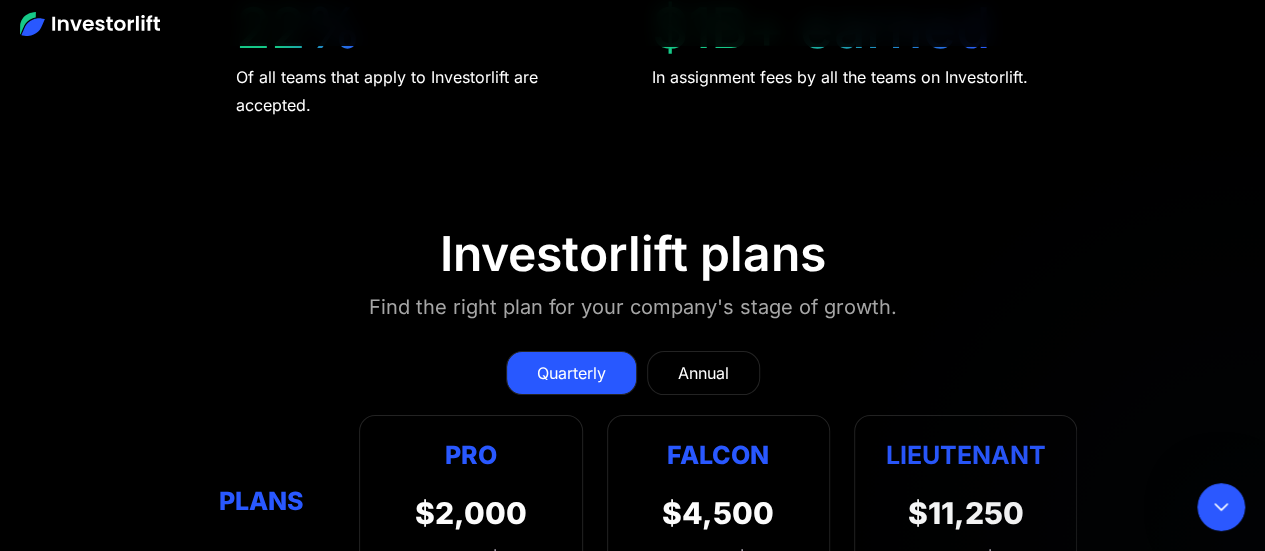 scroll, scrollTop: 0, scrollLeft: 0, axis: both 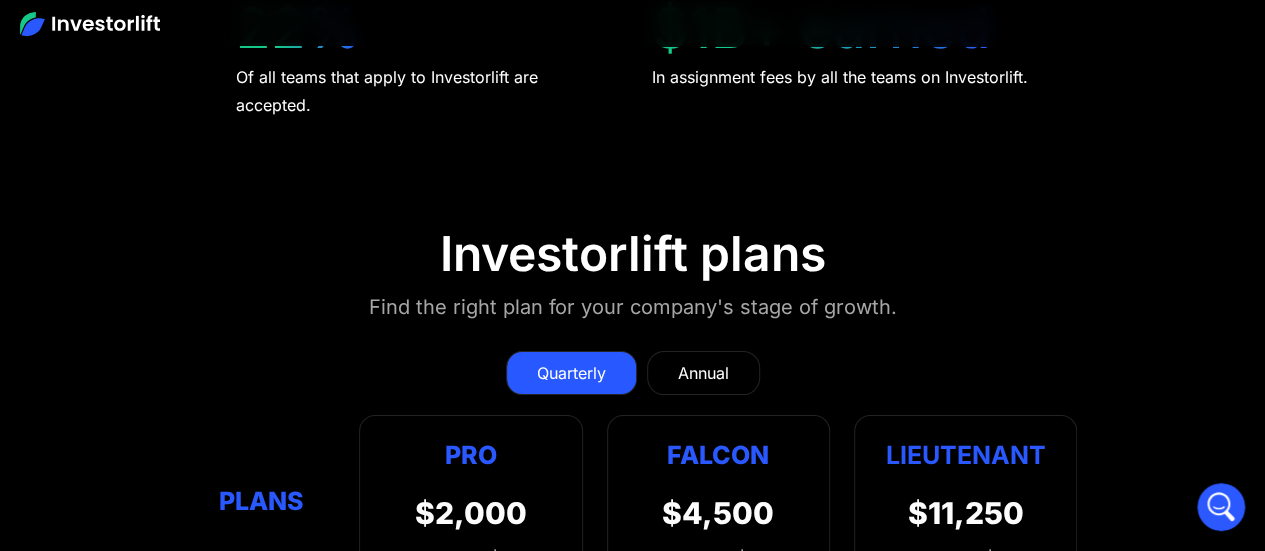 click on "Annual" at bounding box center [703, 373] 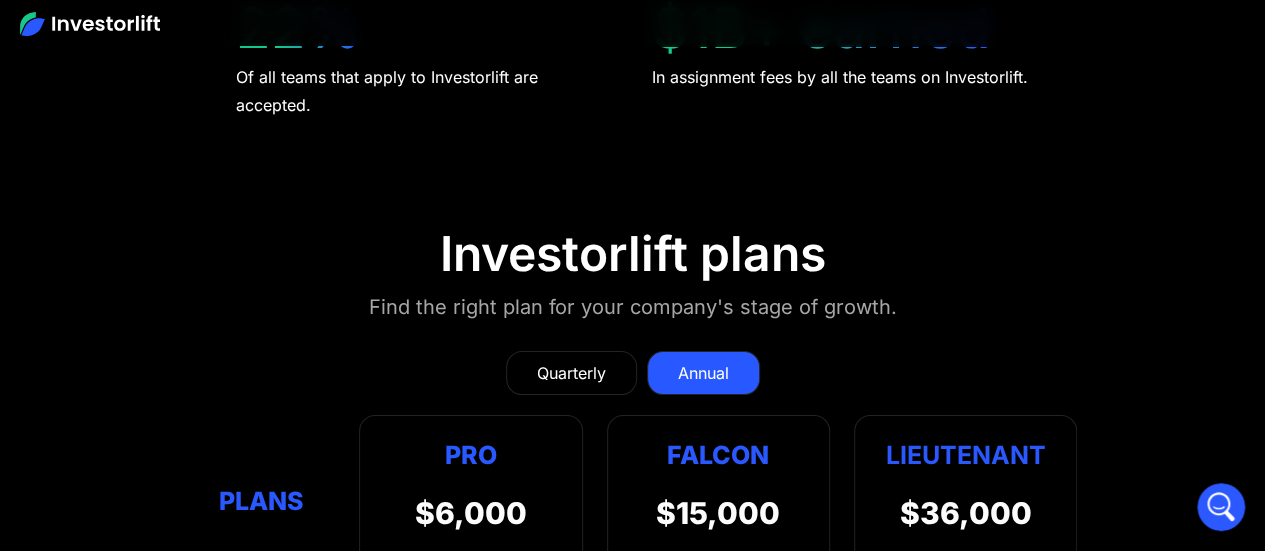 click on "Quarterly" at bounding box center [571, 373] 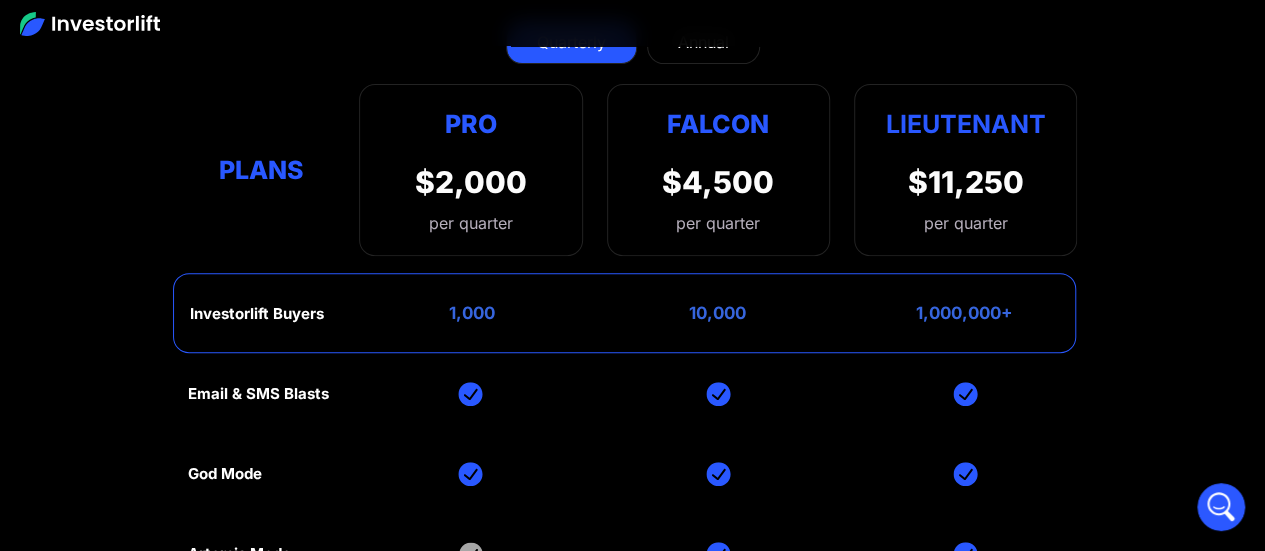 scroll, scrollTop: 7939, scrollLeft: 0, axis: vertical 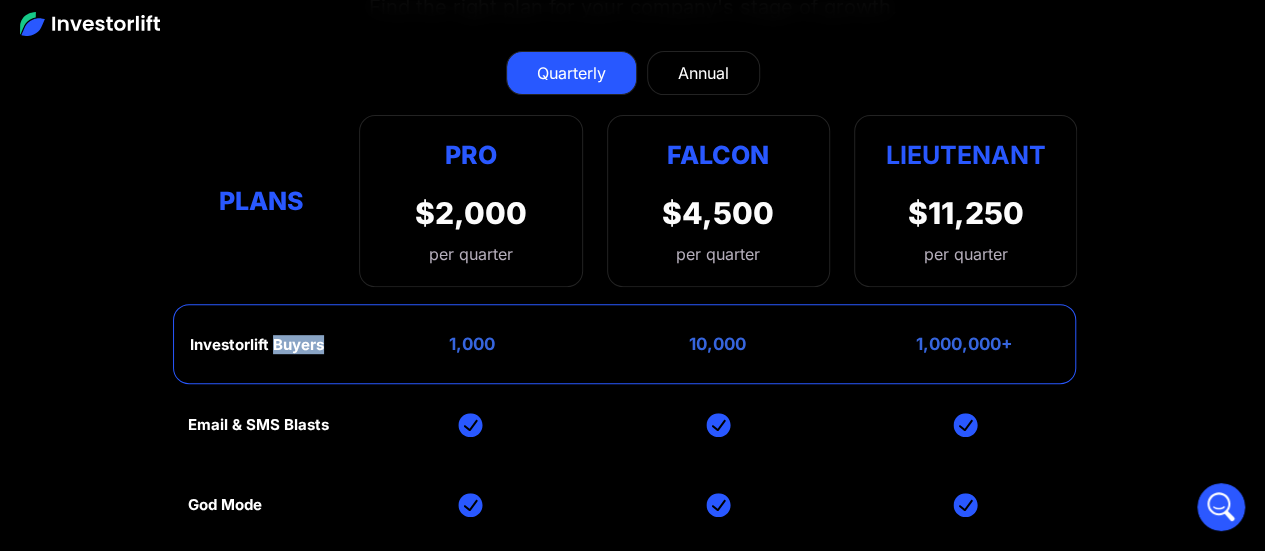 drag, startPoint x: 276, startPoint y: 279, endPoint x: 382, endPoint y: 277, distance: 106.01887 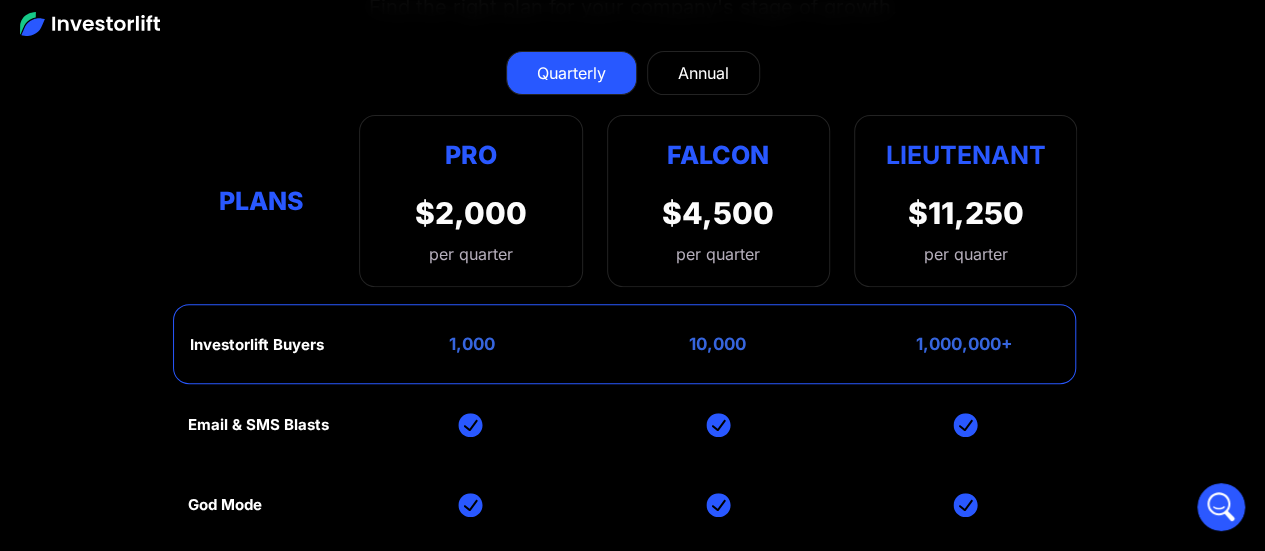 click on "1,000" at bounding box center [472, 344] 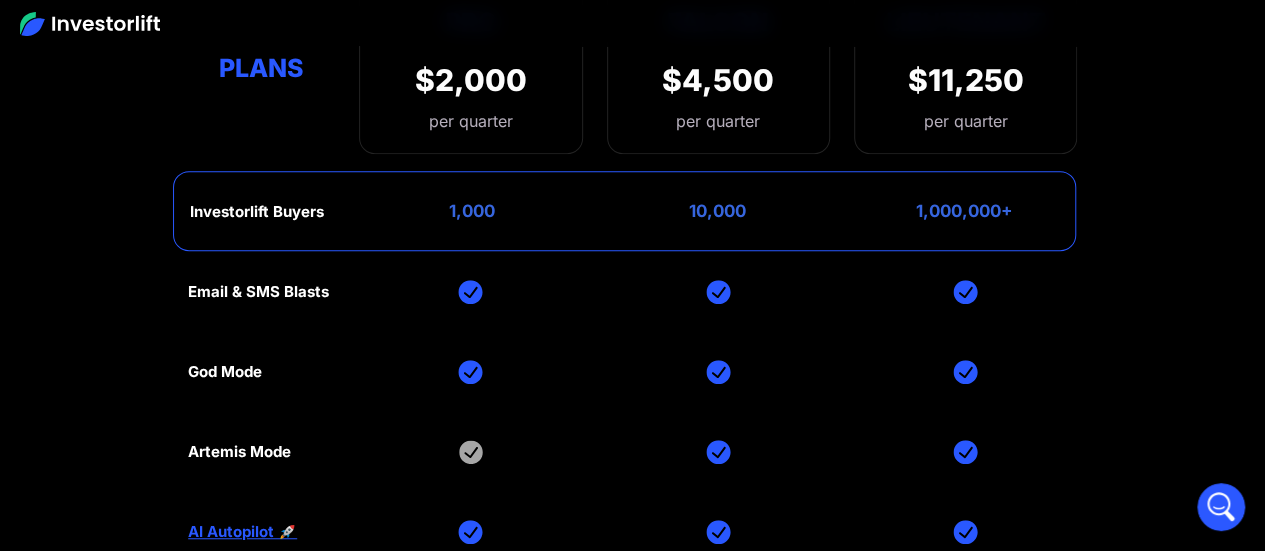 scroll, scrollTop: 8139, scrollLeft: 0, axis: vertical 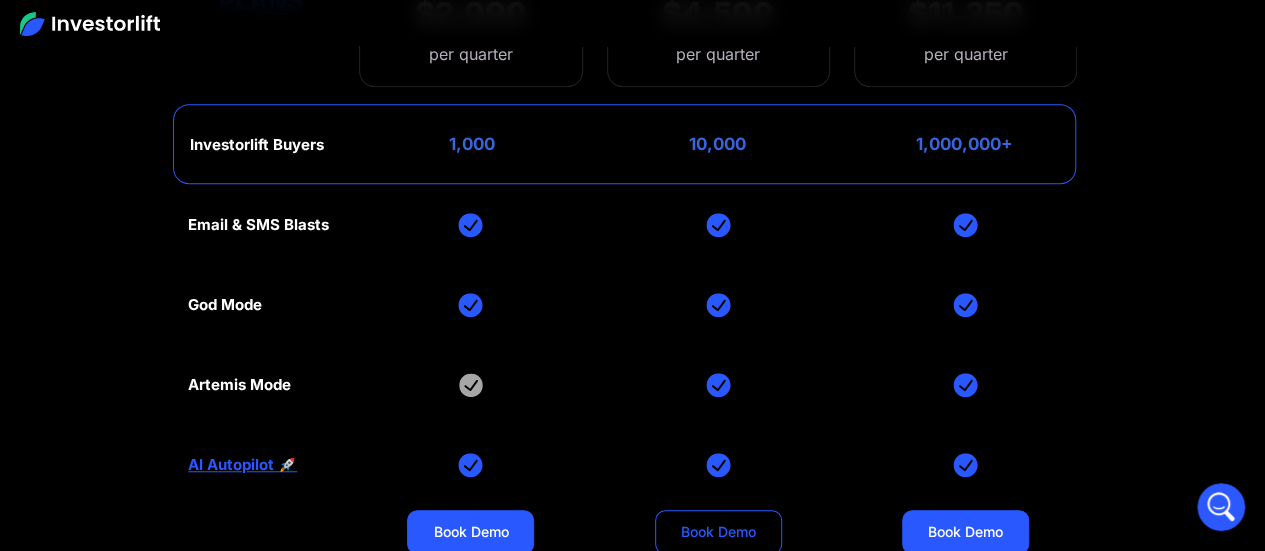 click on "Book Demo" at bounding box center (718, 532) 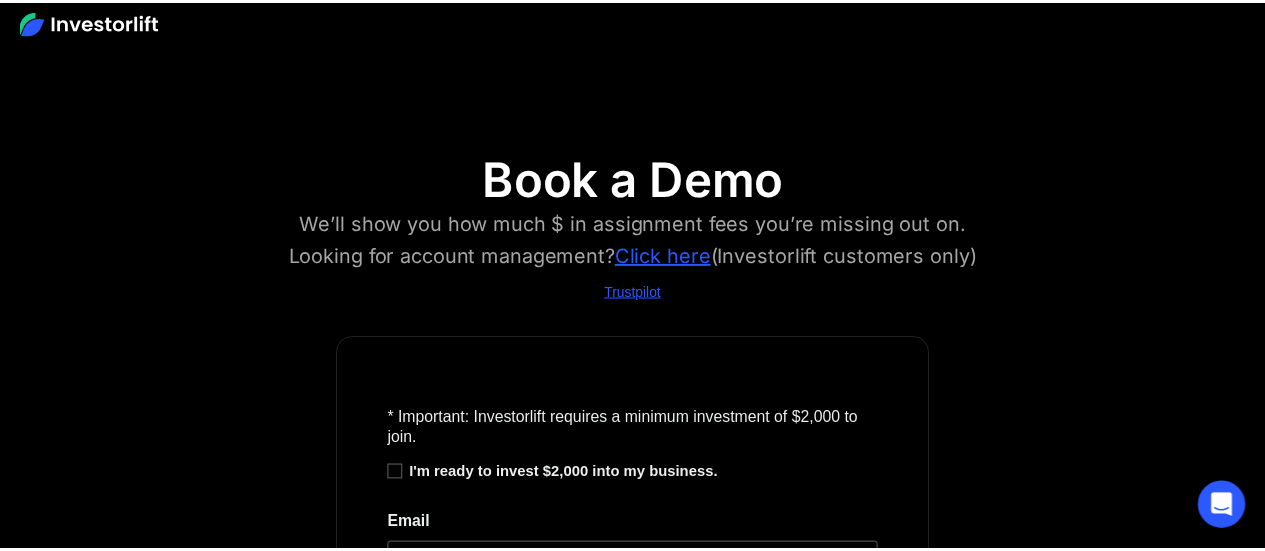 scroll, scrollTop: 0, scrollLeft: 0, axis: both 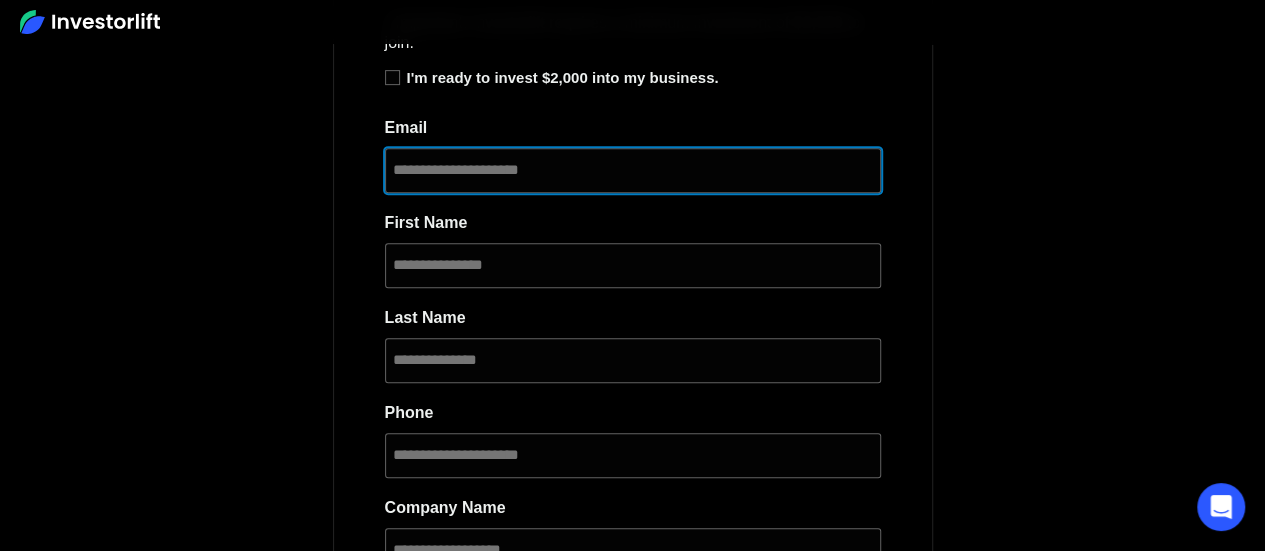 click on "Email *" at bounding box center (633, 170) 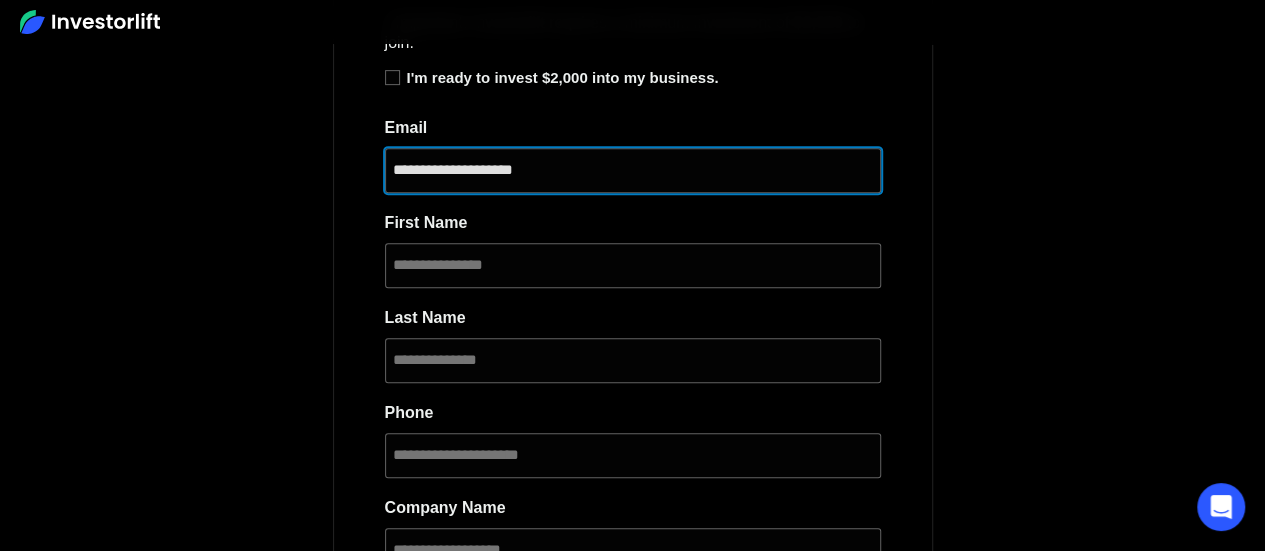 type on "**********" 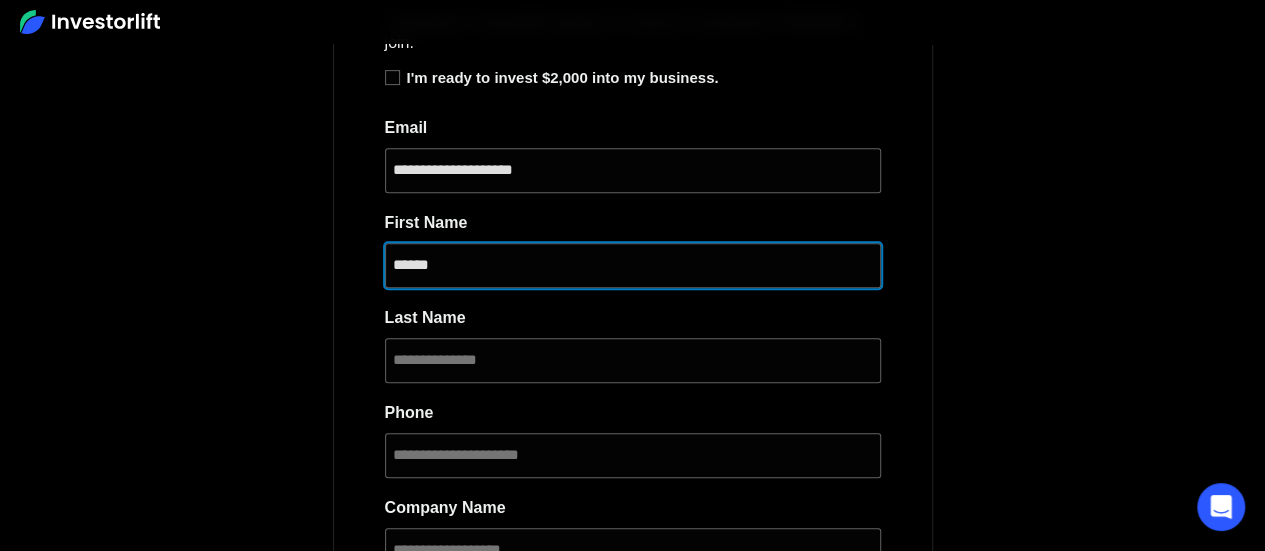 type on "******" 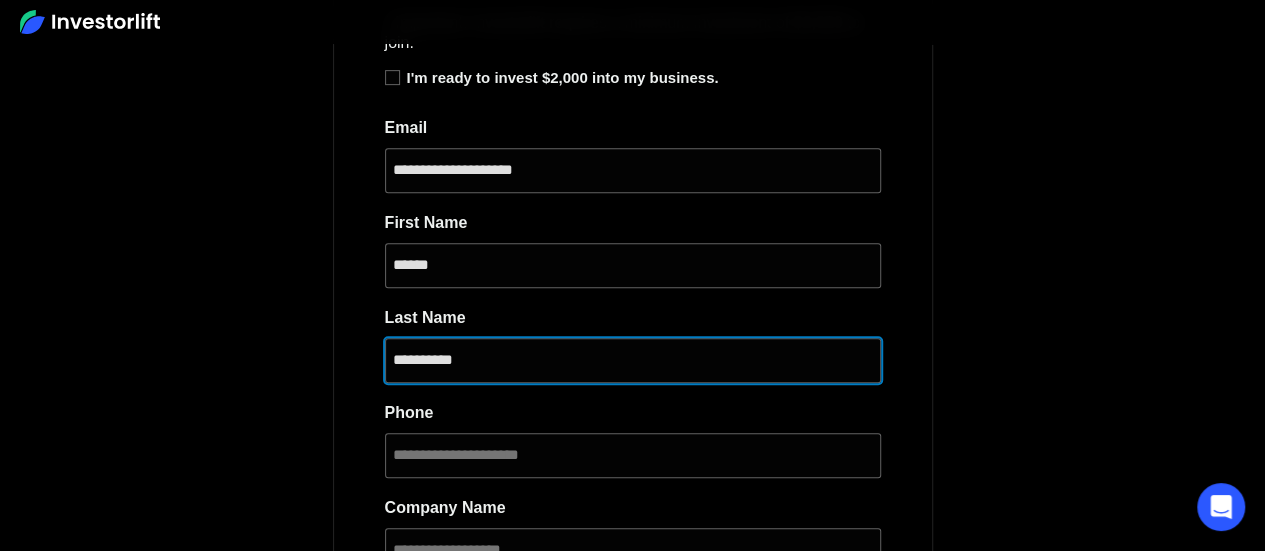 type on "**********" 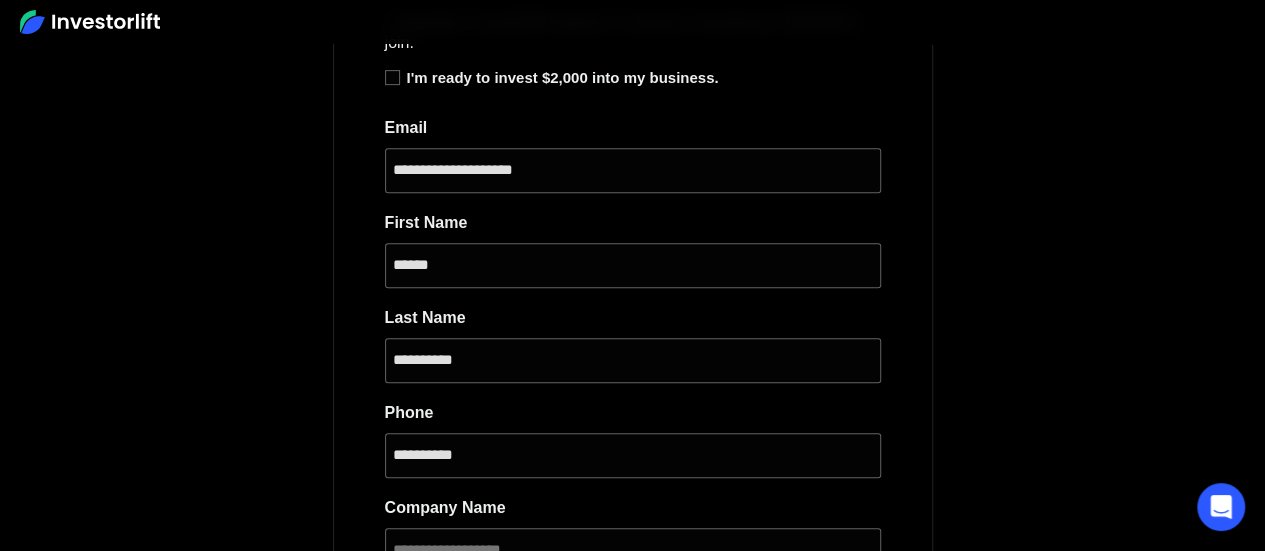 type on "**********" 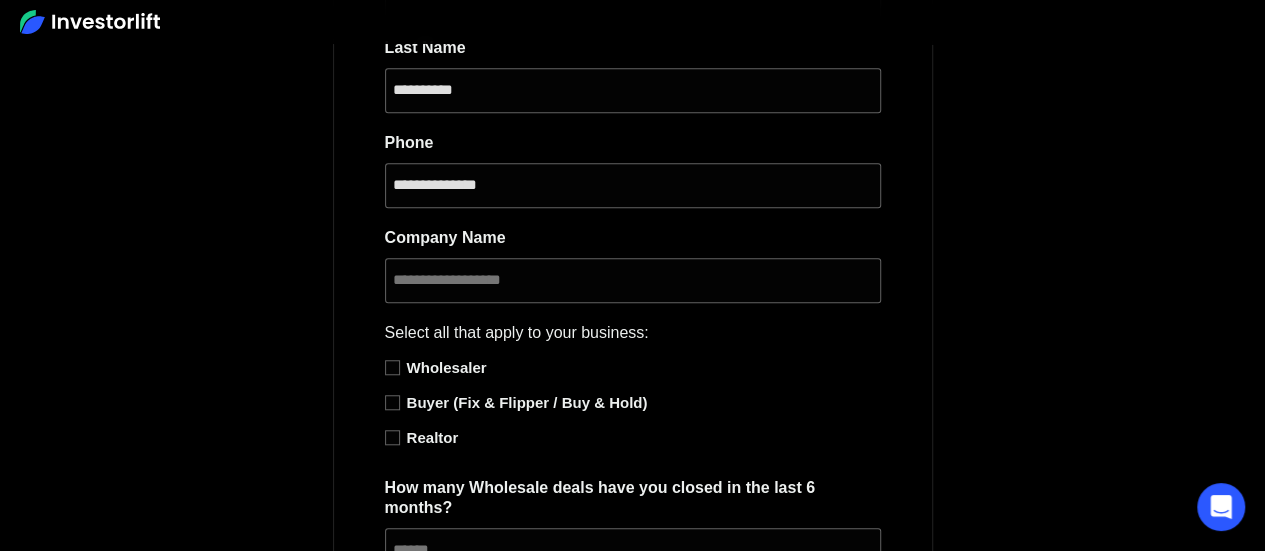 scroll, scrollTop: 800, scrollLeft: 0, axis: vertical 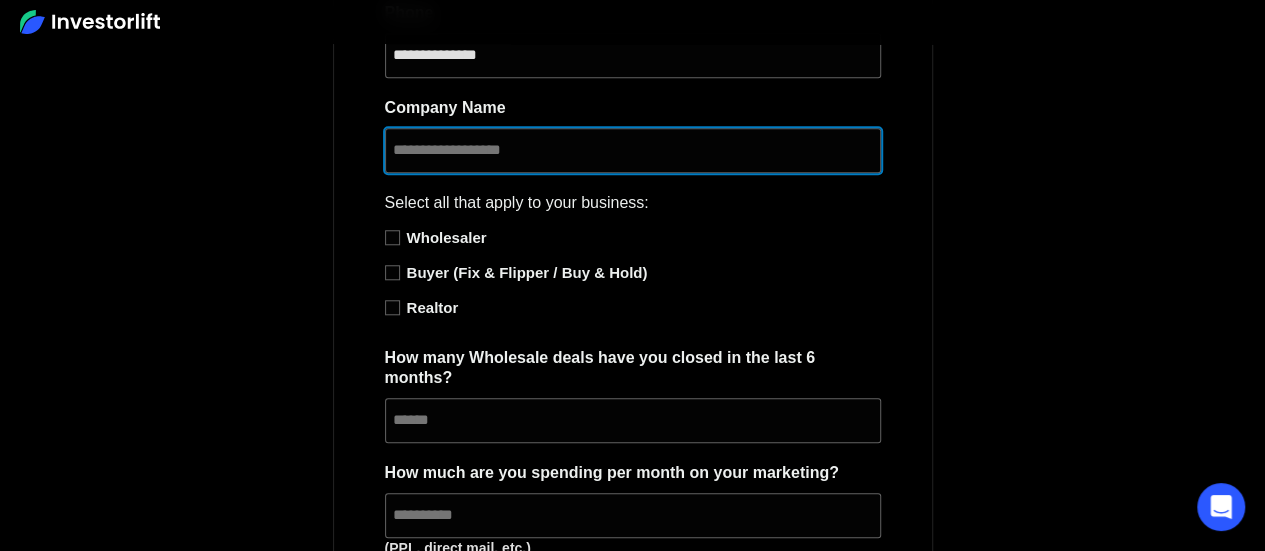 click on "Company Name *" at bounding box center [633, 150] 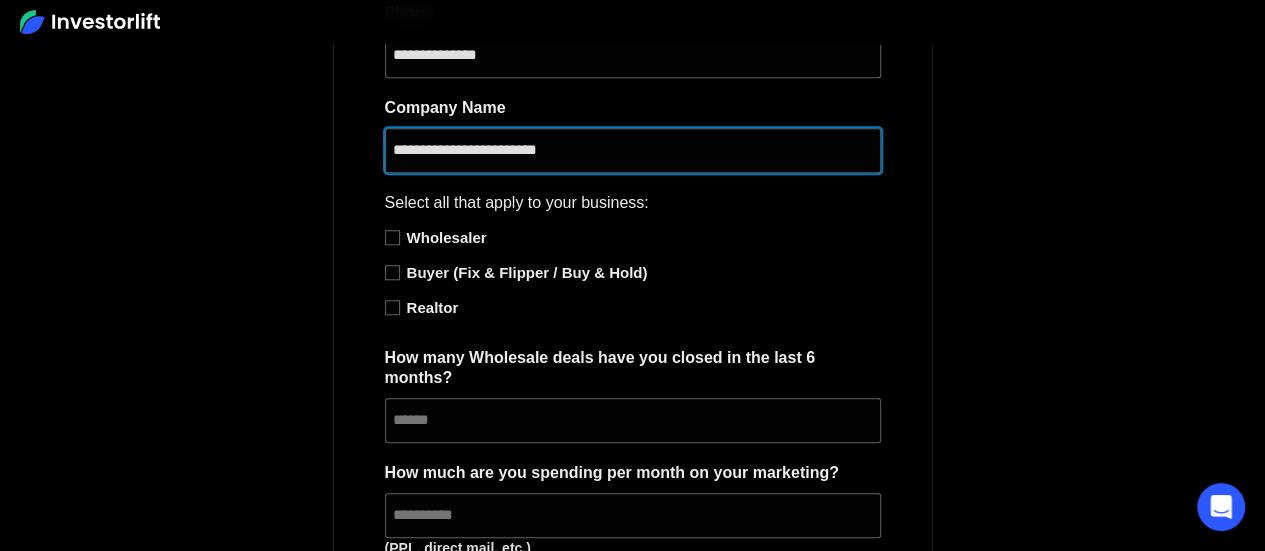 drag, startPoint x: 422, startPoint y: 147, endPoint x: 661, endPoint y: 147, distance: 239 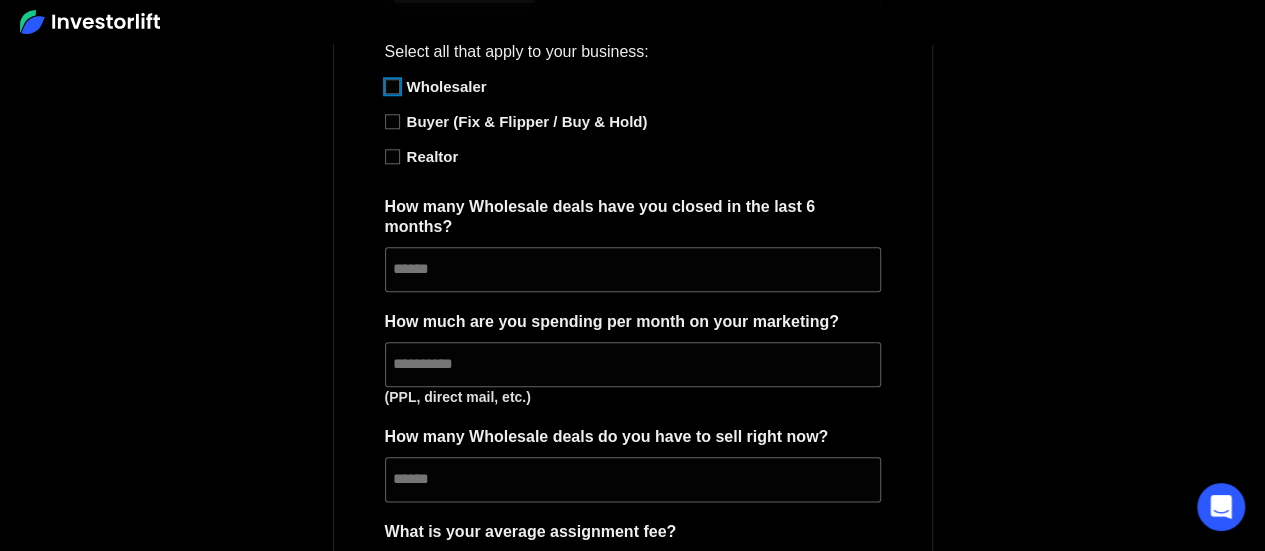scroll, scrollTop: 1100, scrollLeft: 0, axis: vertical 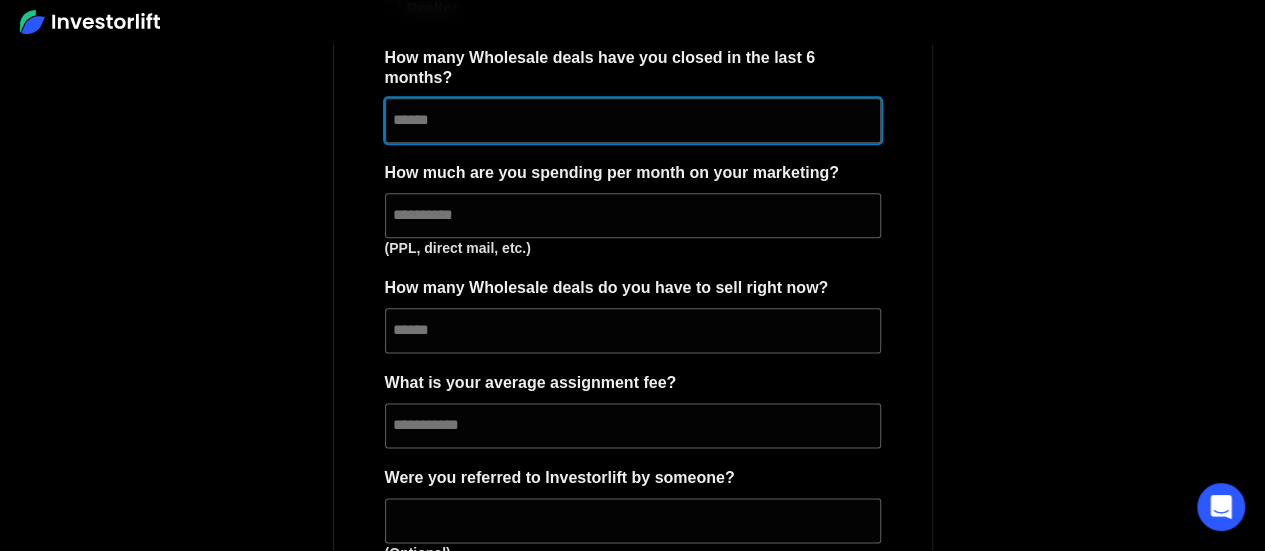 click on "How many Wholesale deals have you closed in the last 6 months? *" at bounding box center [633, 120] 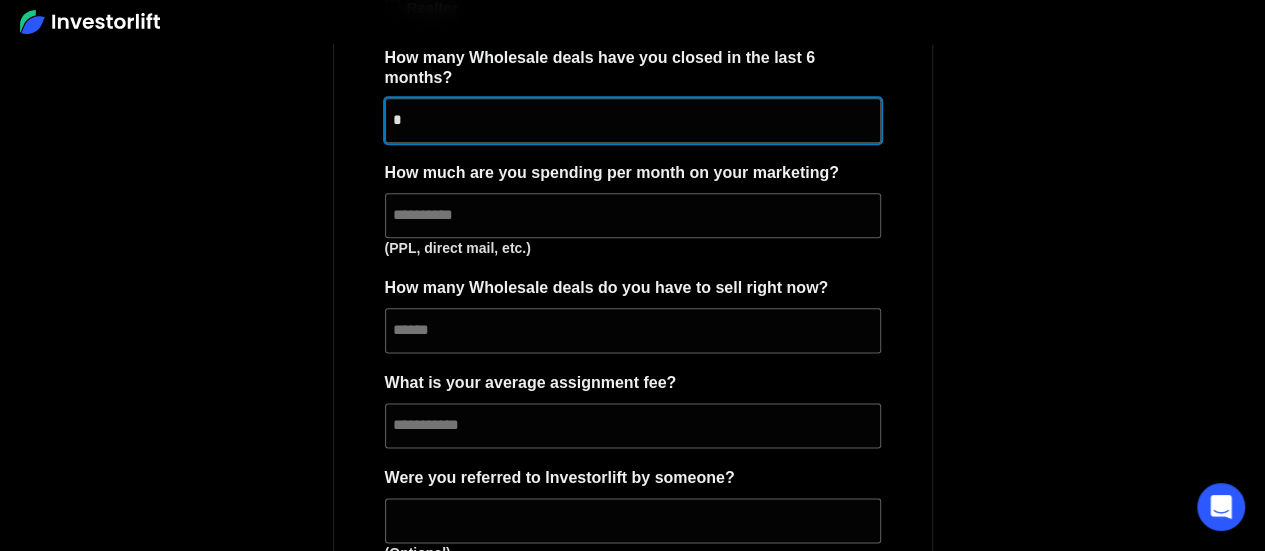 type on "*" 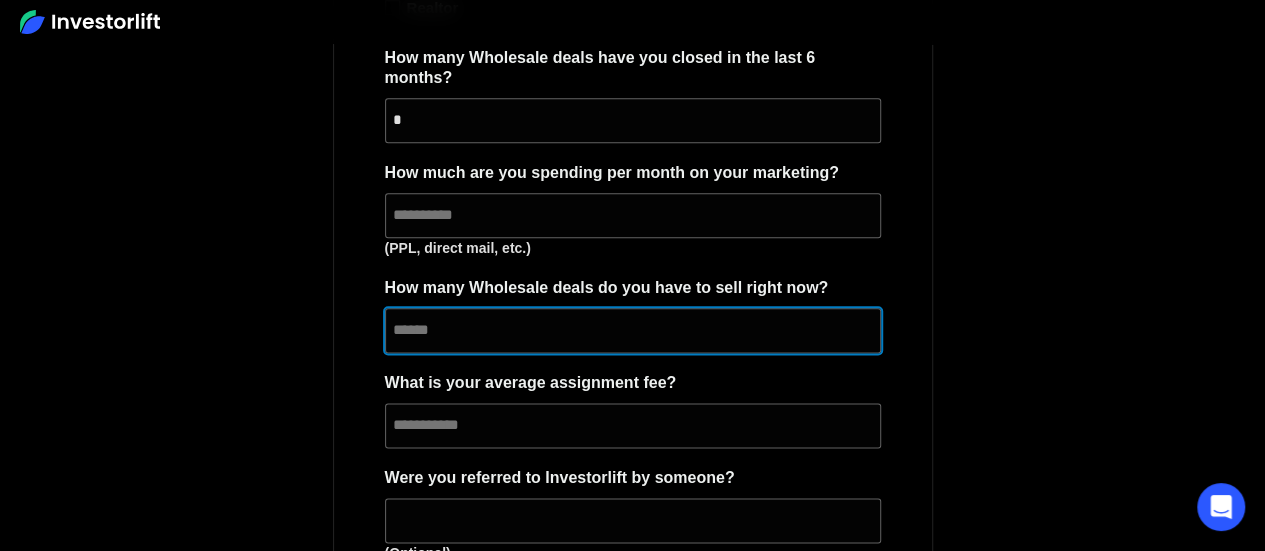click on "How many Wholesale deals do you have to sell right now? *" at bounding box center [633, 330] 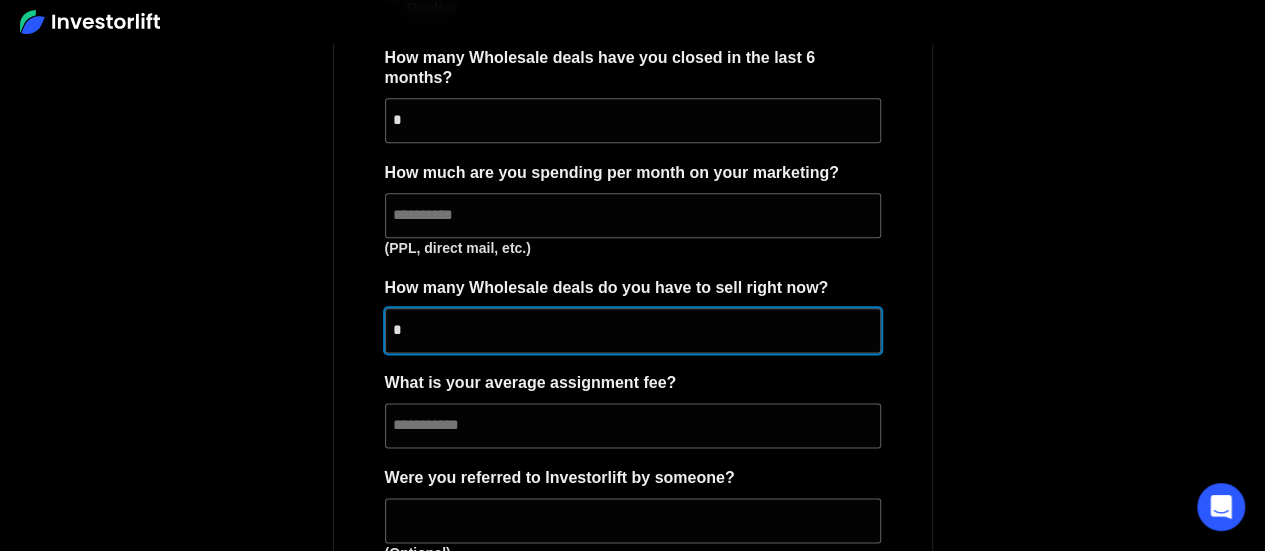 type on "*" 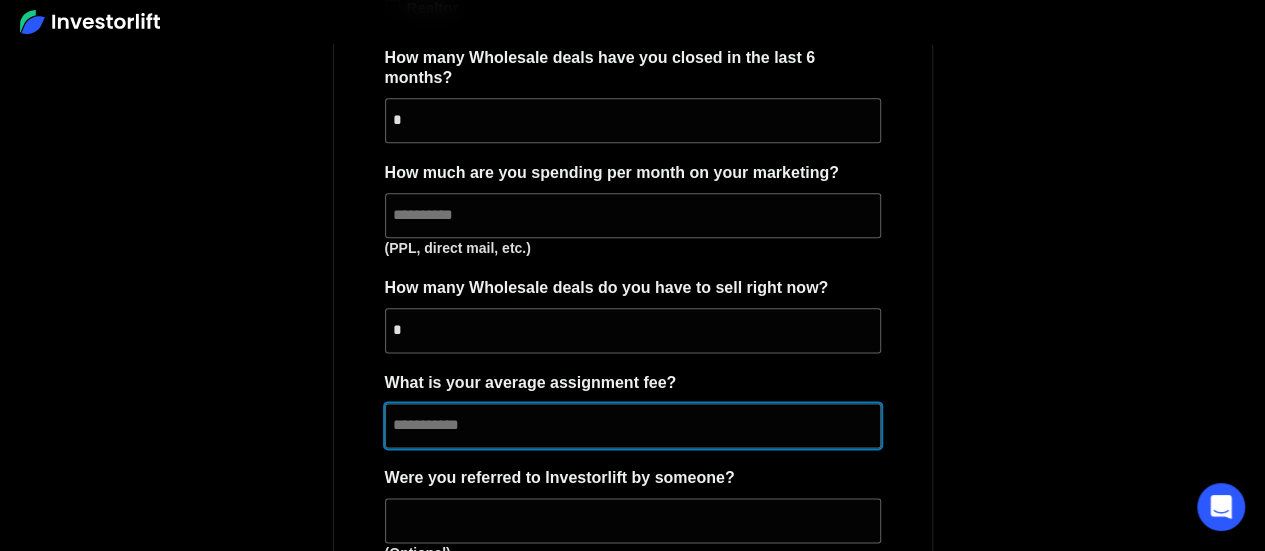 click on "What is your average assignment fee? *" at bounding box center [633, 425] 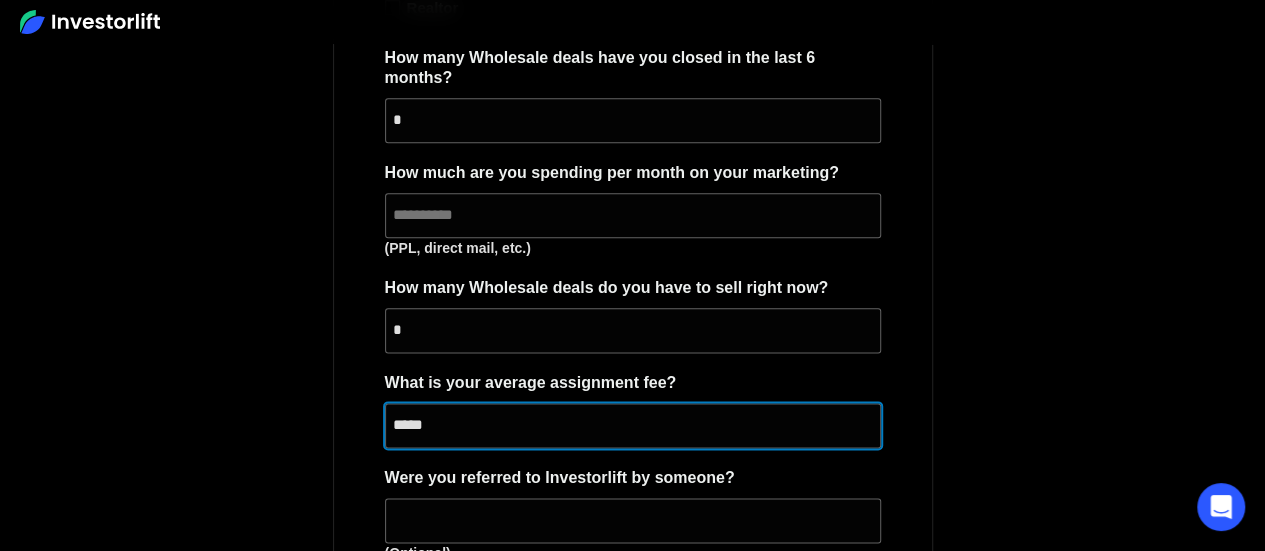 type on "*****" 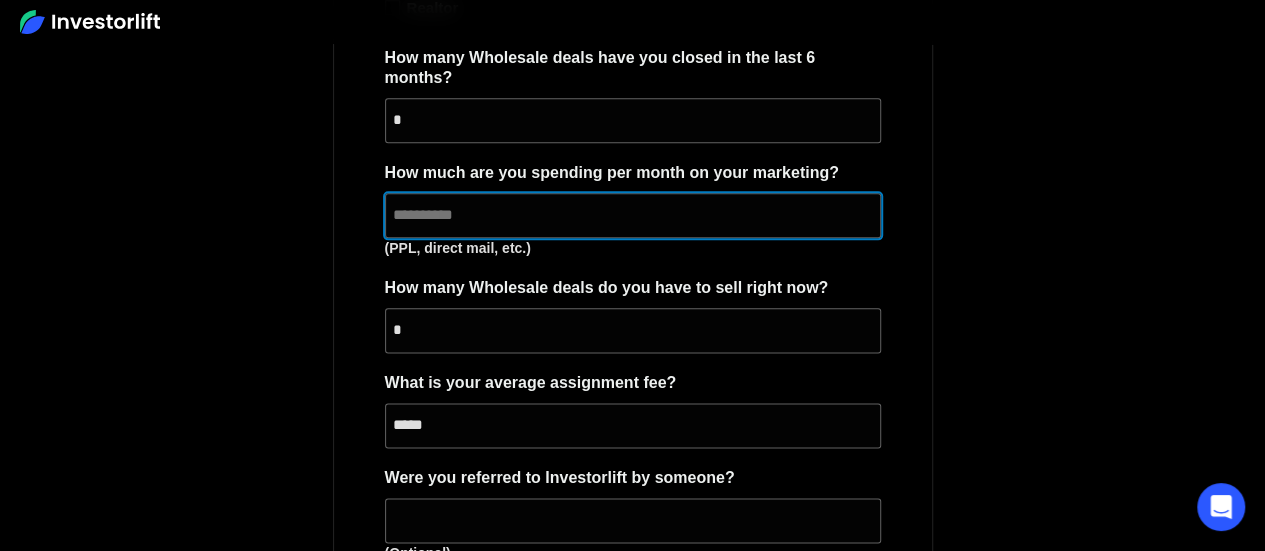 click on "How much are you spending per month on your marketing?  * (PPL, direct mail, etc.)" at bounding box center [633, 215] 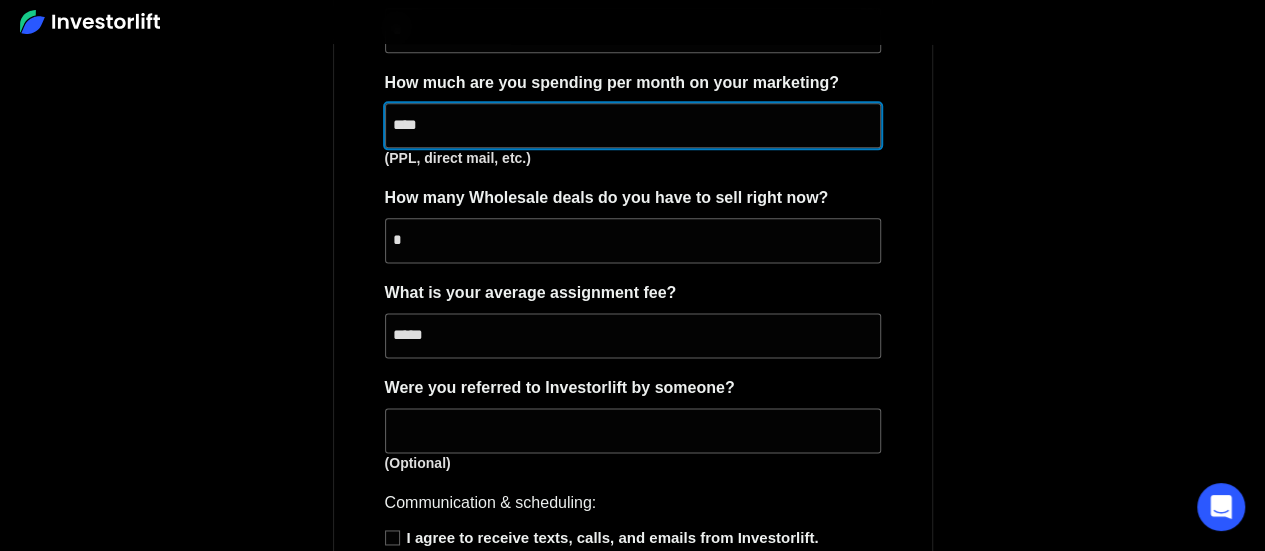 scroll, scrollTop: 1300, scrollLeft: 0, axis: vertical 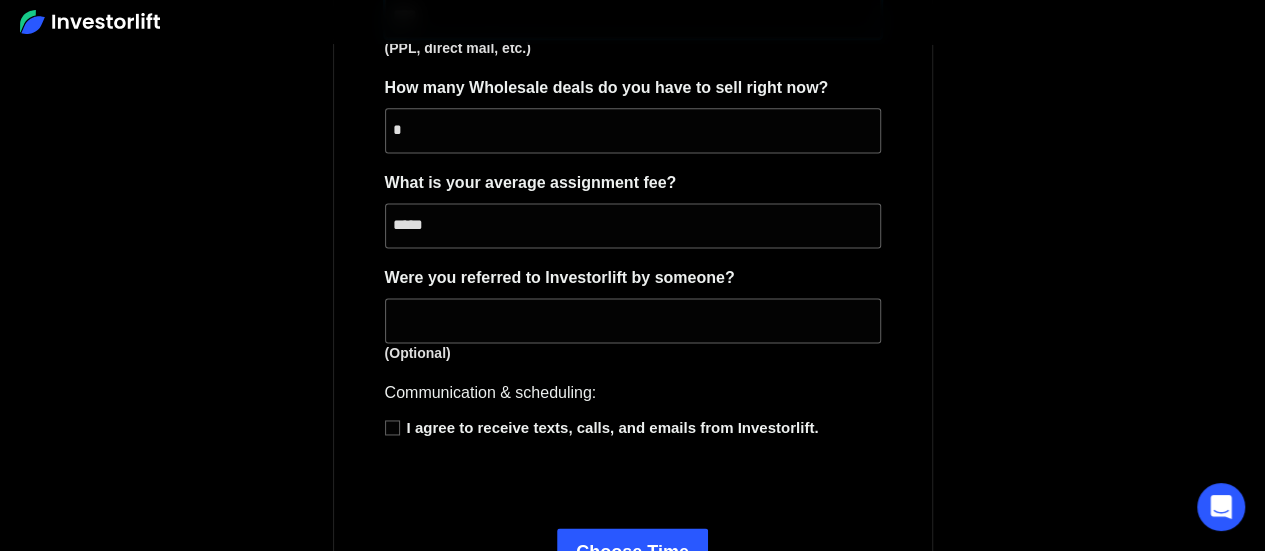 type on "****" 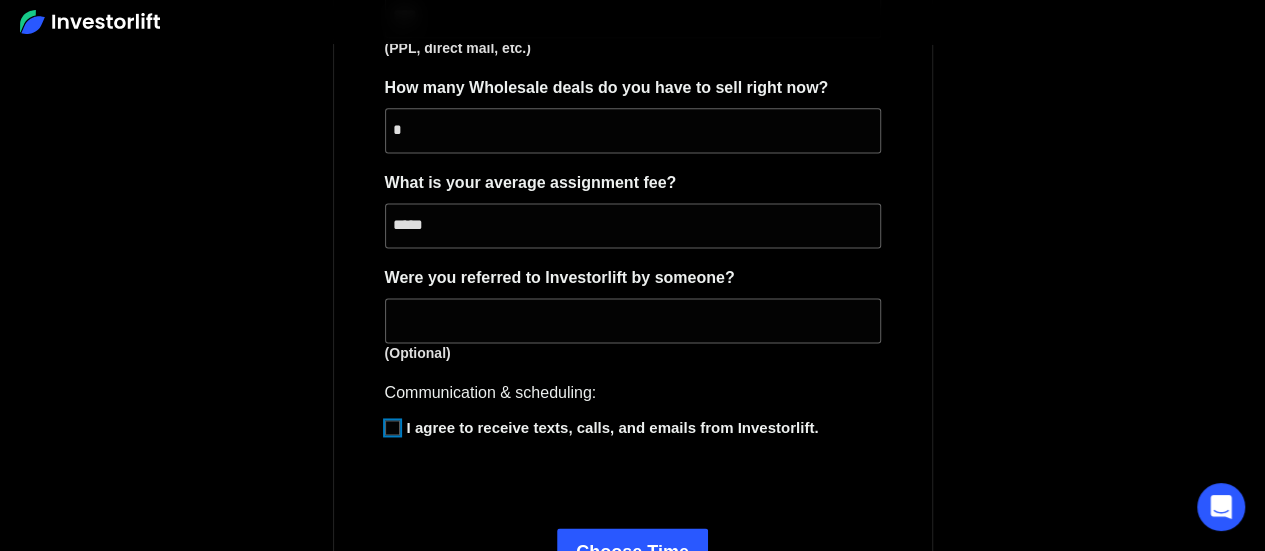 scroll, scrollTop: 1500, scrollLeft: 0, axis: vertical 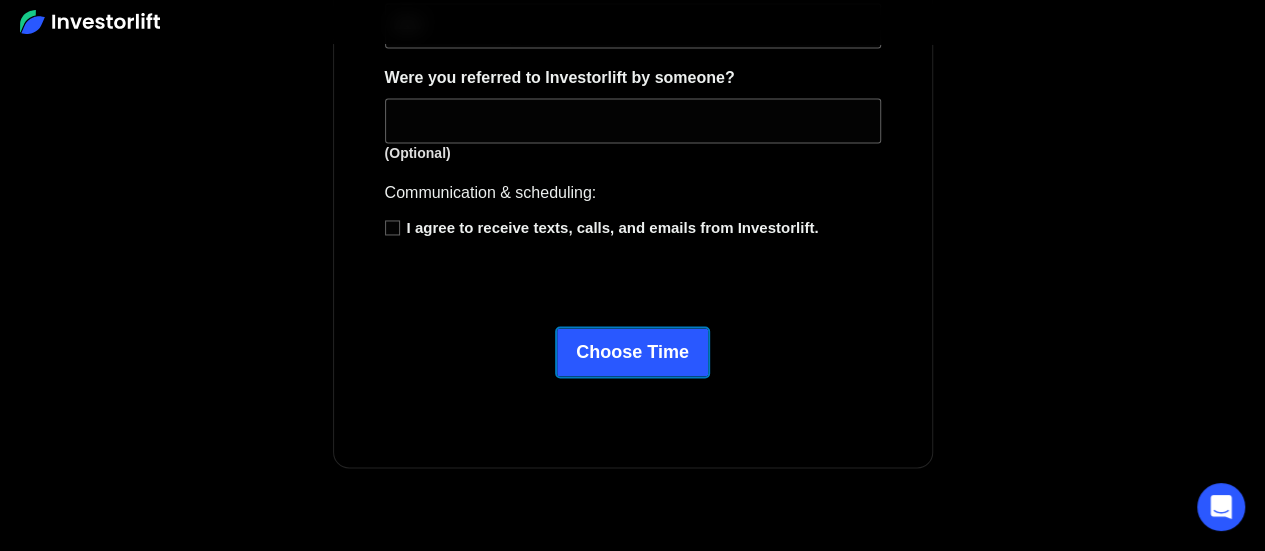 click on "Choose Time" at bounding box center [632, 352] 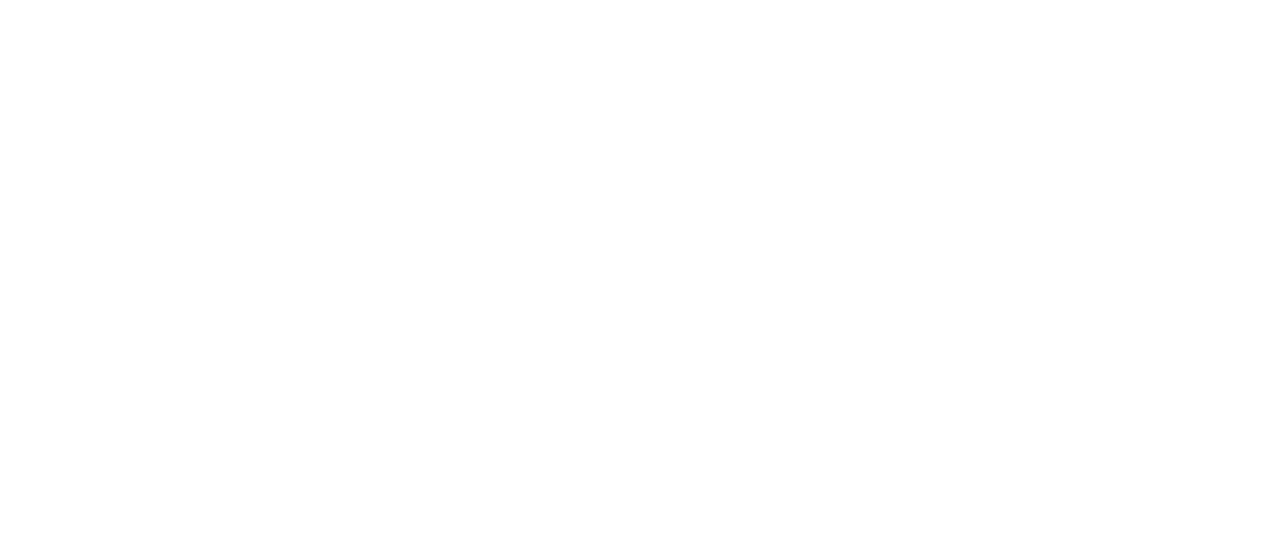 scroll, scrollTop: 0, scrollLeft: 0, axis: both 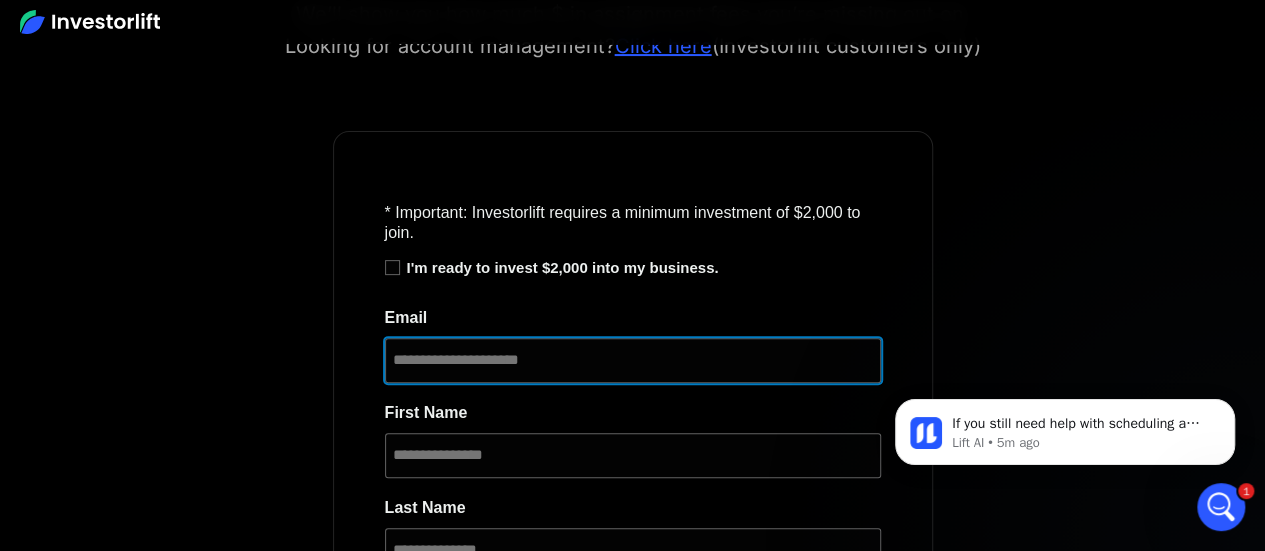 click on "Email *" at bounding box center [633, 360] 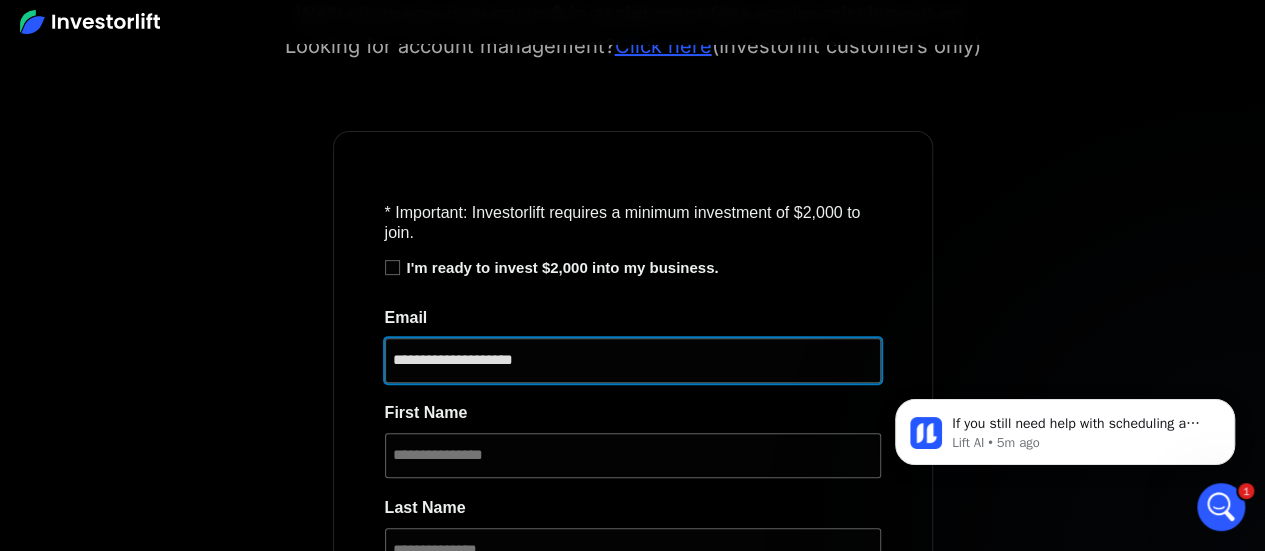 type on "**********" 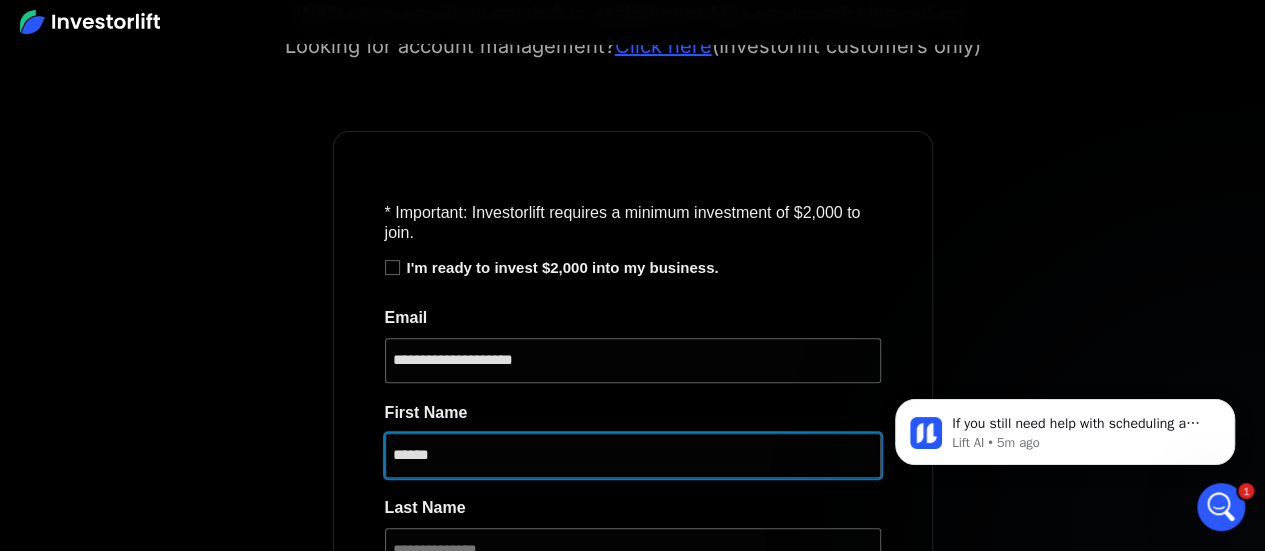 type on "******" 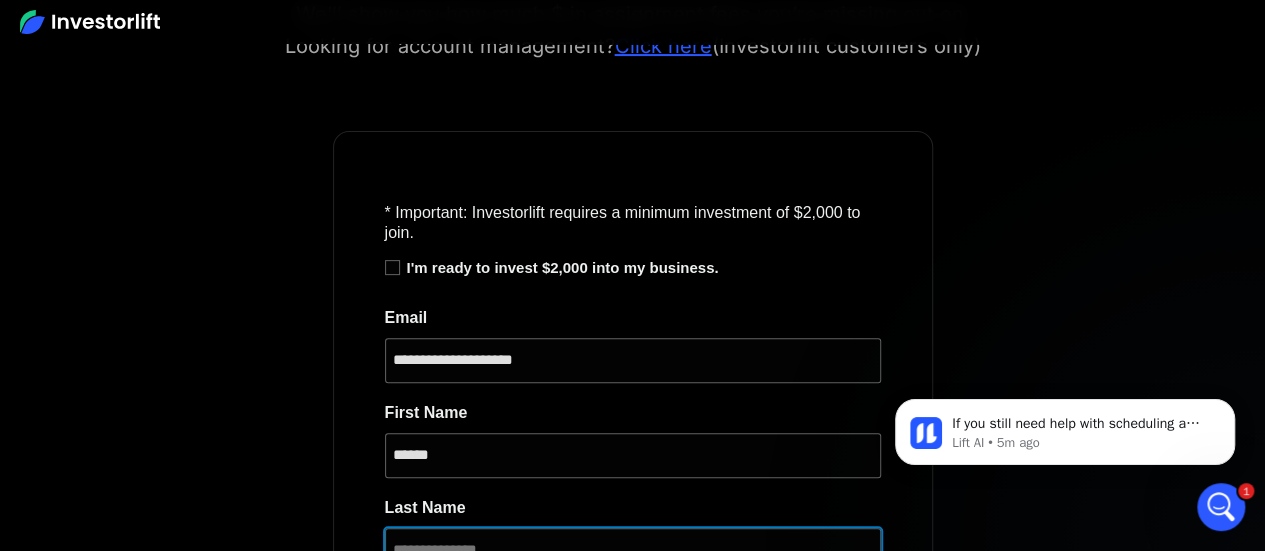 scroll, scrollTop: 230, scrollLeft: 0, axis: vertical 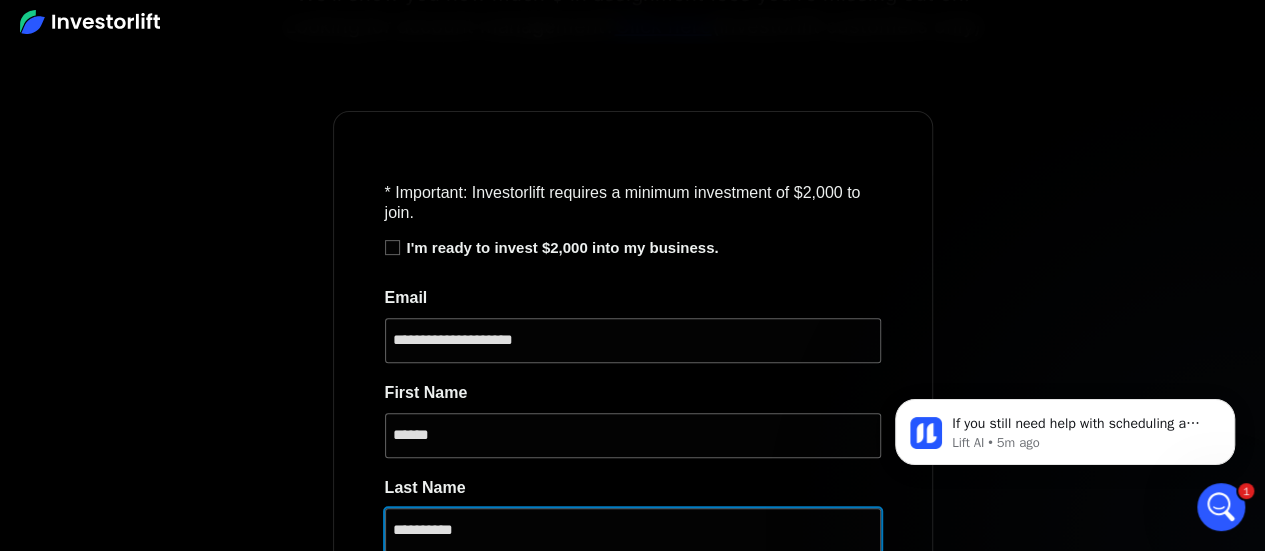 type on "**********" 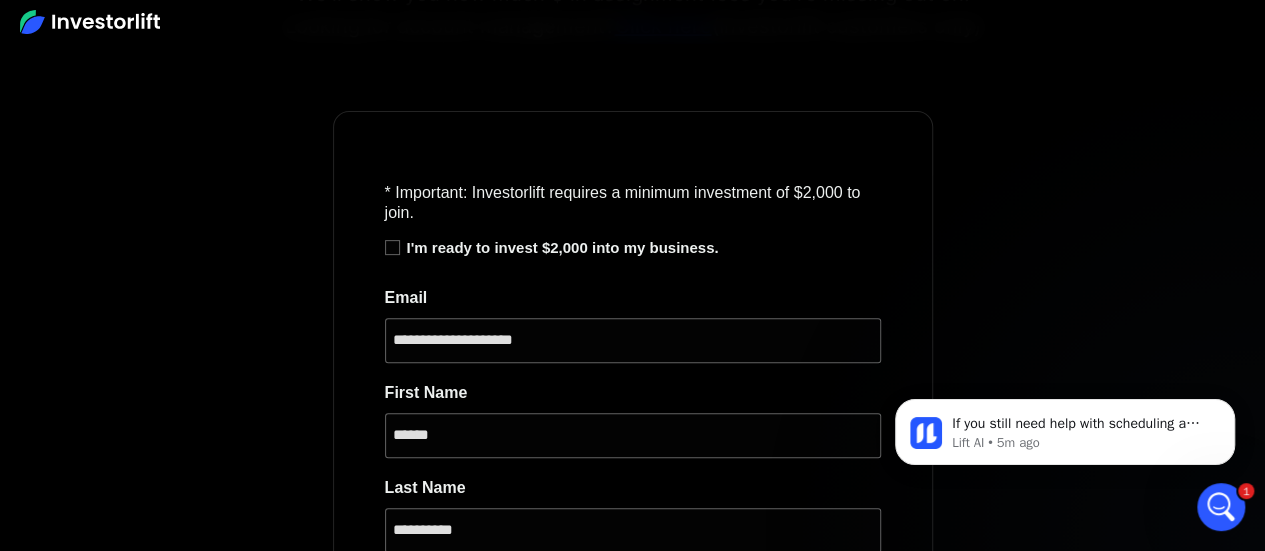 scroll, scrollTop: 578, scrollLeft: 0, axis: vertical 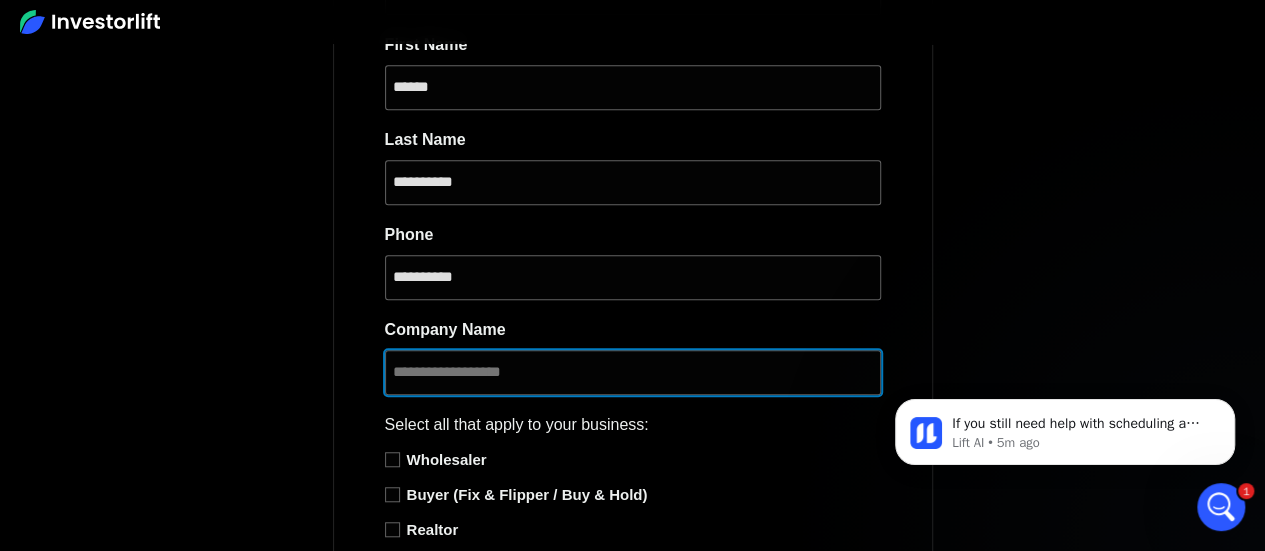 click on "Company Name *" at bounding box center (633, 372) 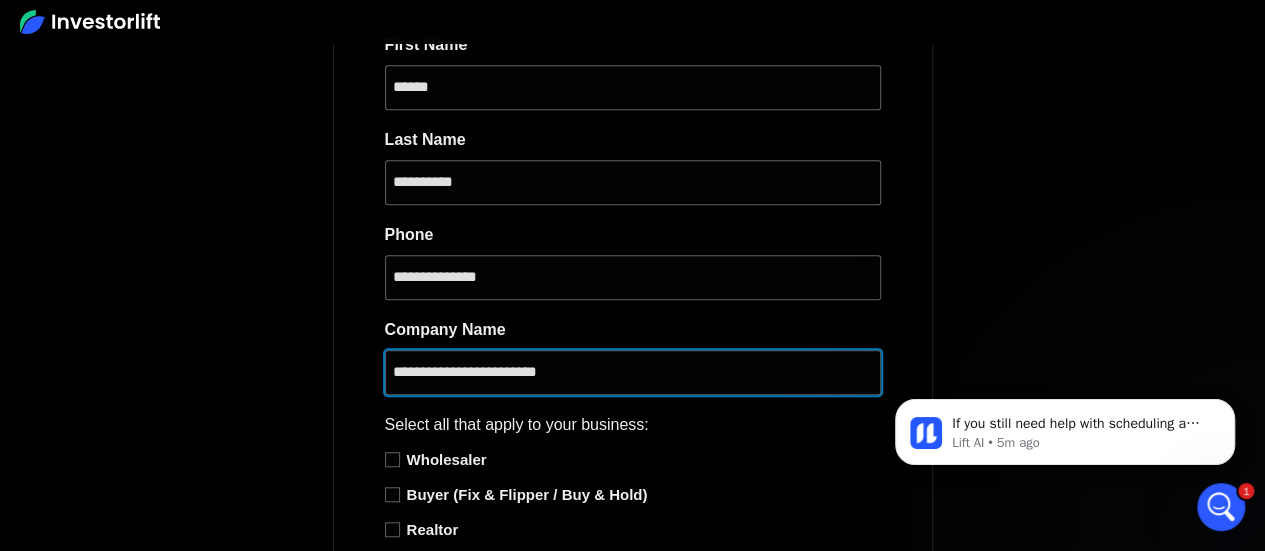 scroll, scrollTop: 678, scrollLeft: 0, axis: vertical 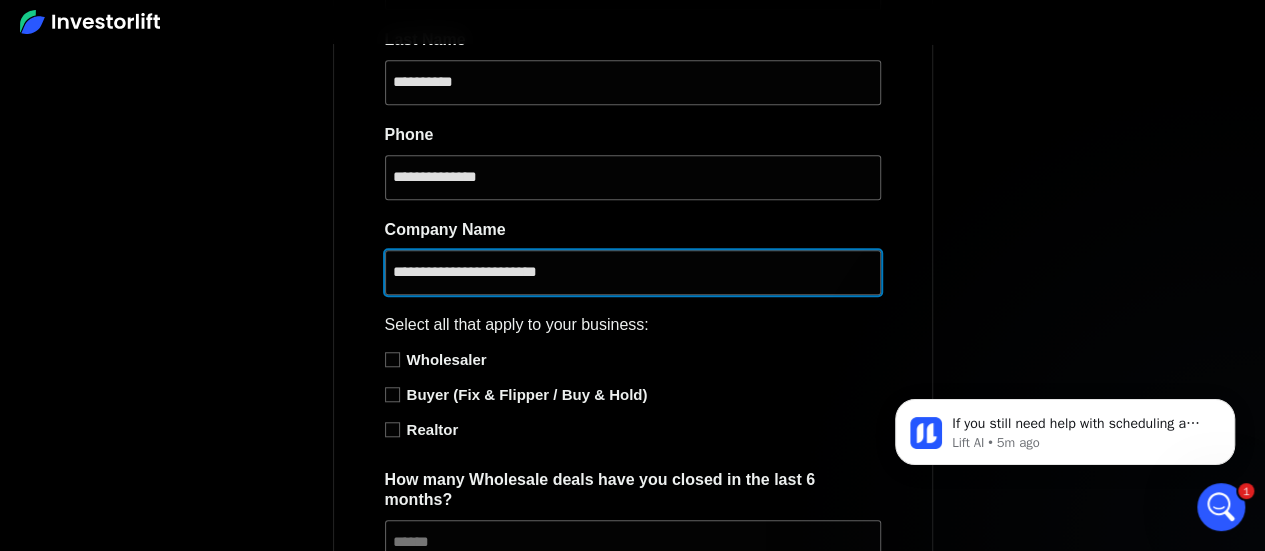 type on "**********" 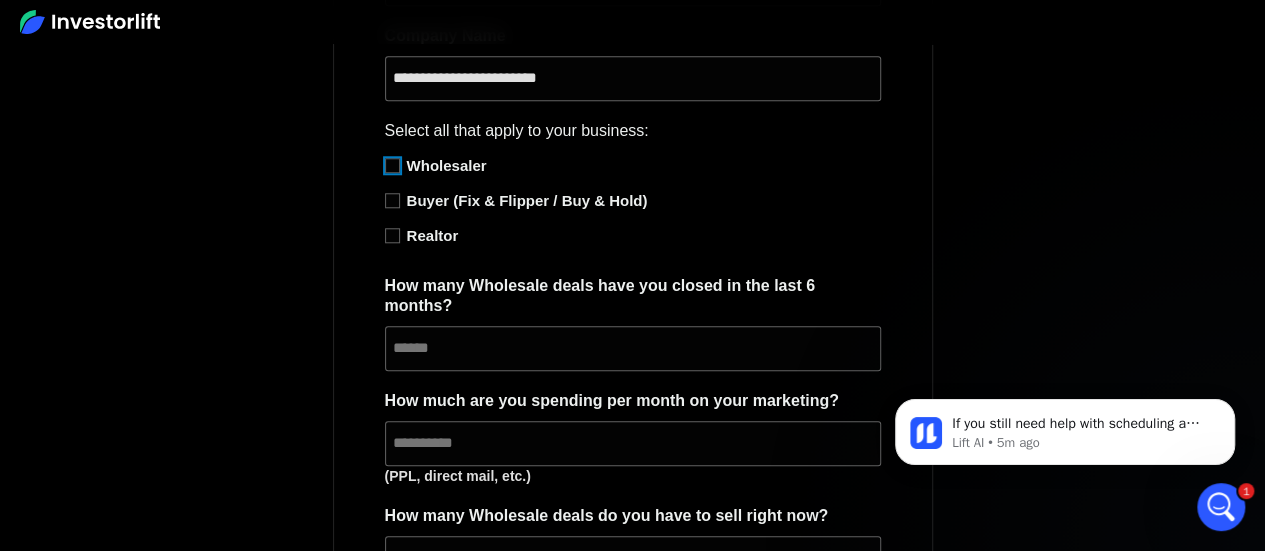 scroll, scrollTop: 878, scrollLeft: 0, axis: vertical 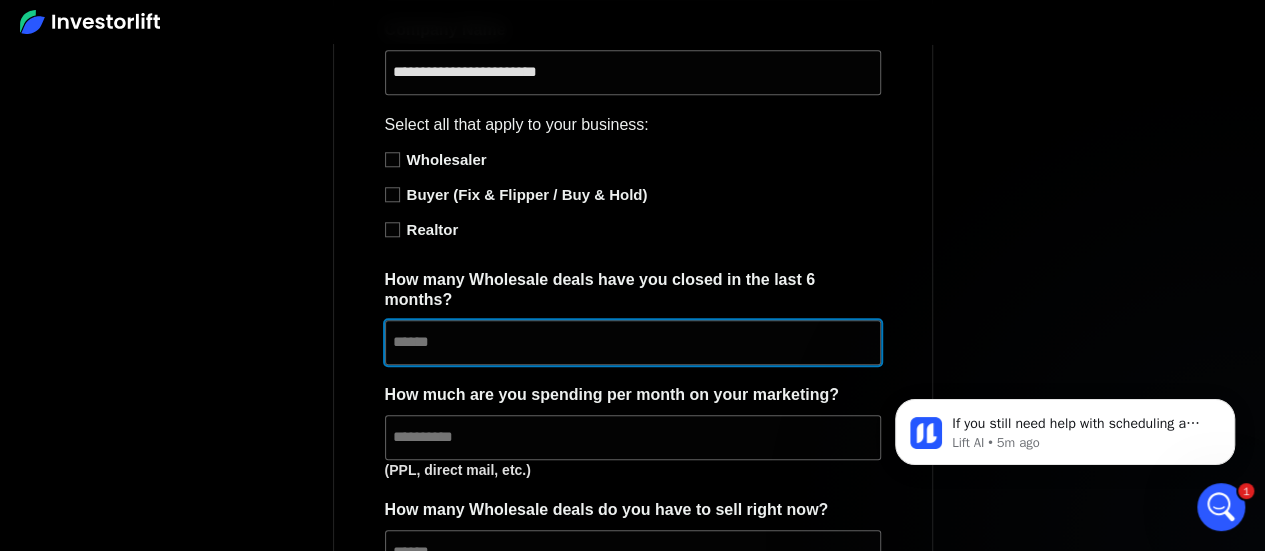 click on "How many Wholesale deals have you closed in the last 6 months? *" at bounding box center (633, 342) 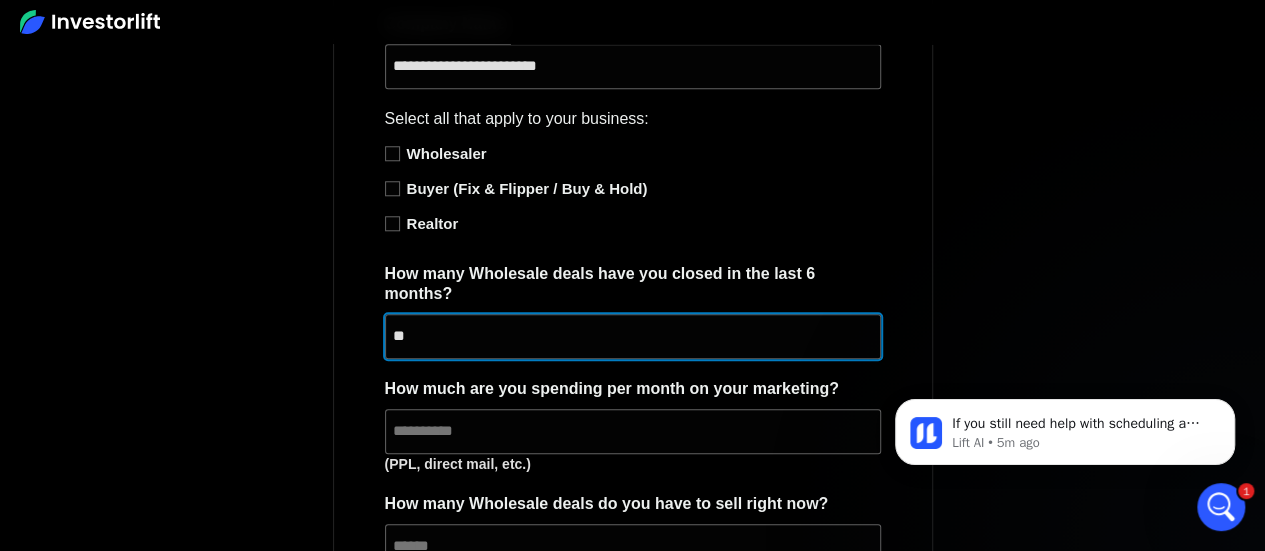 scroll, scrollTop: 978, scrollLeft: 0, axis: vertical 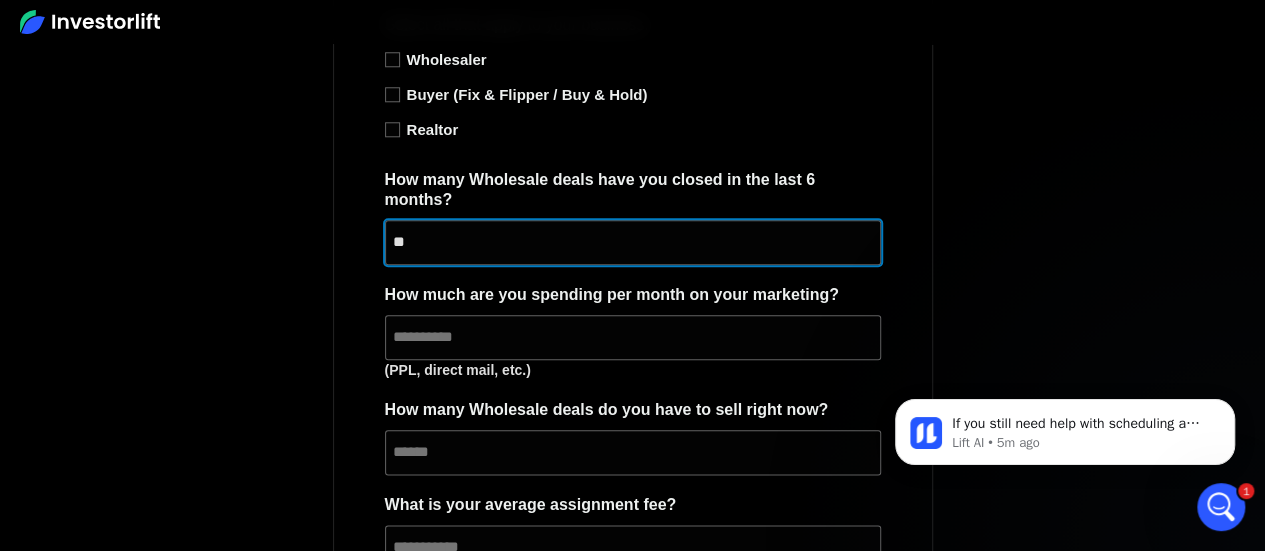 type on "**" 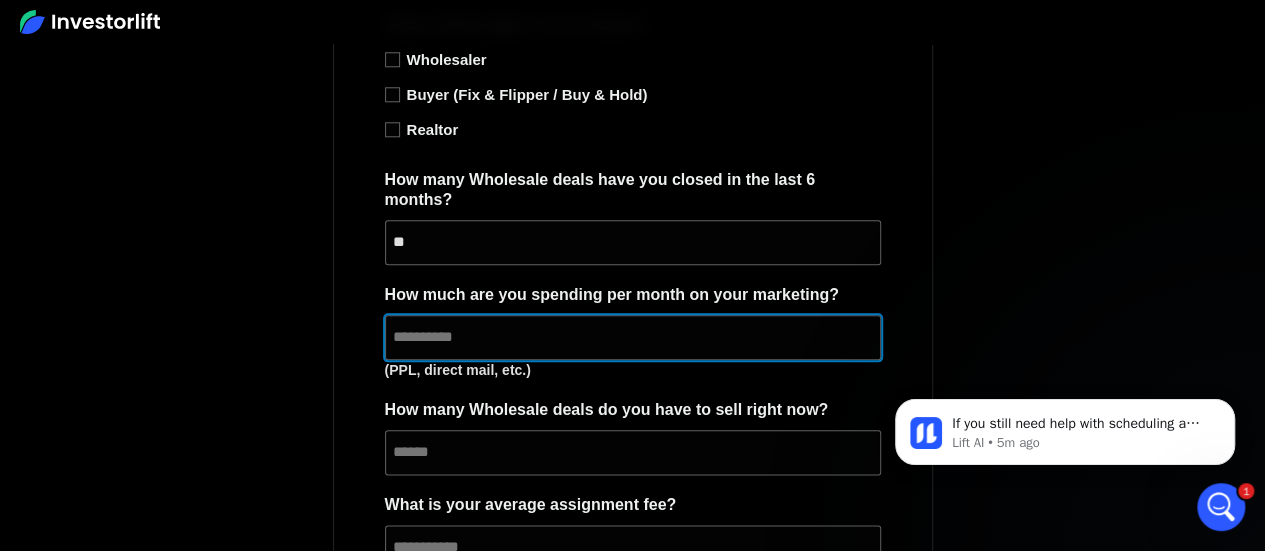 click on "How much are you spending per month on your marketing?  * (PPL, direct mail, etc.)" at bounding box center (633, 337) 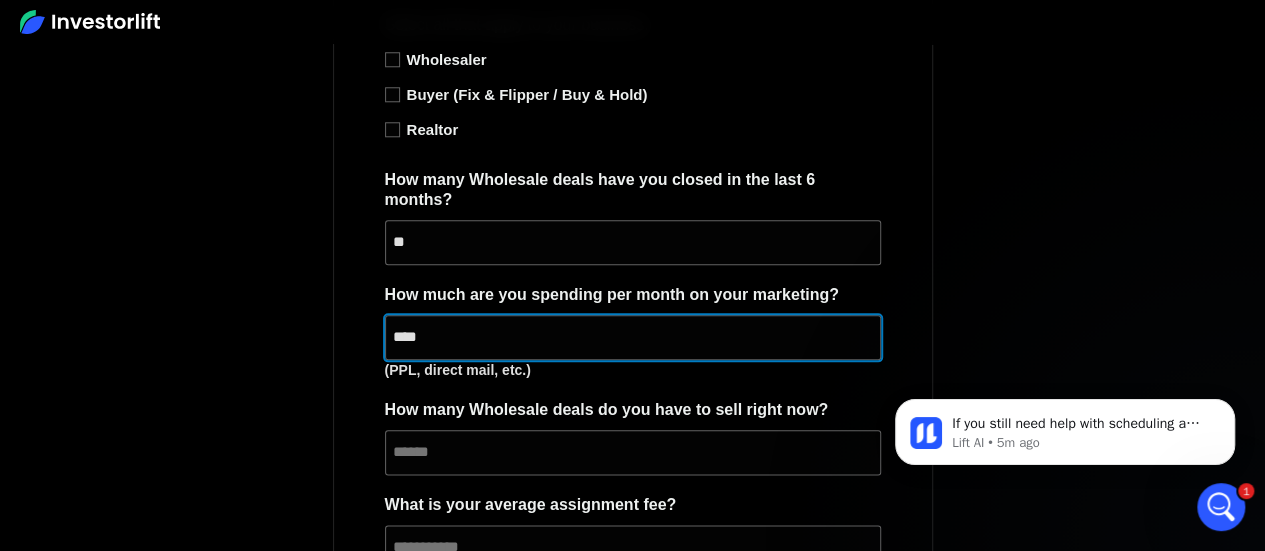 type on "****" 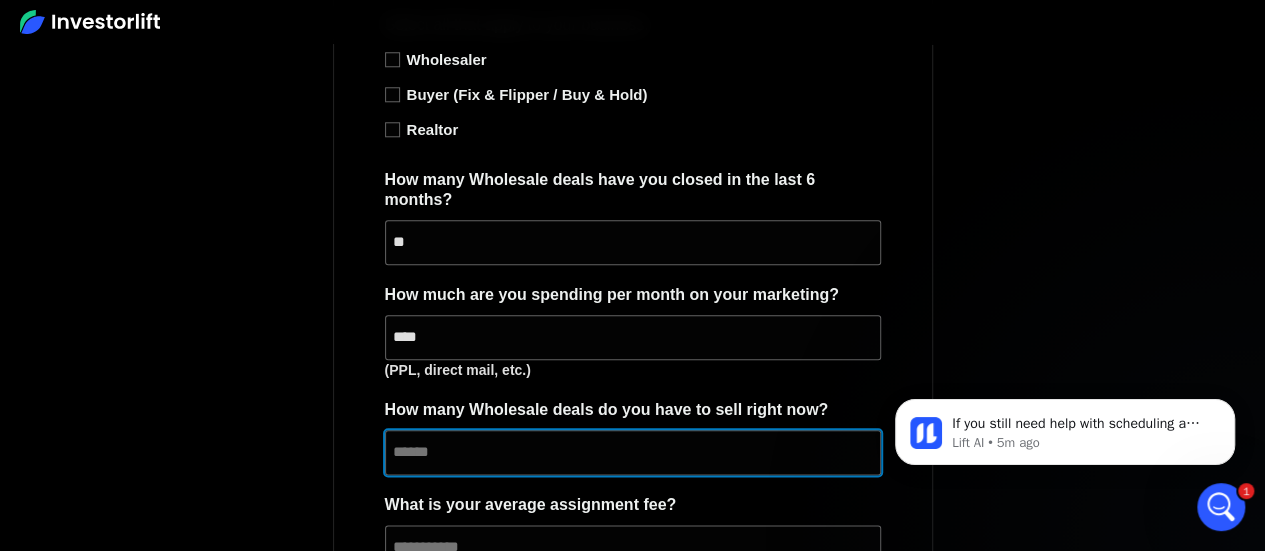 click on "How many Wholesale deals do you have to sell right now? *" at bounding box center [633, 452] 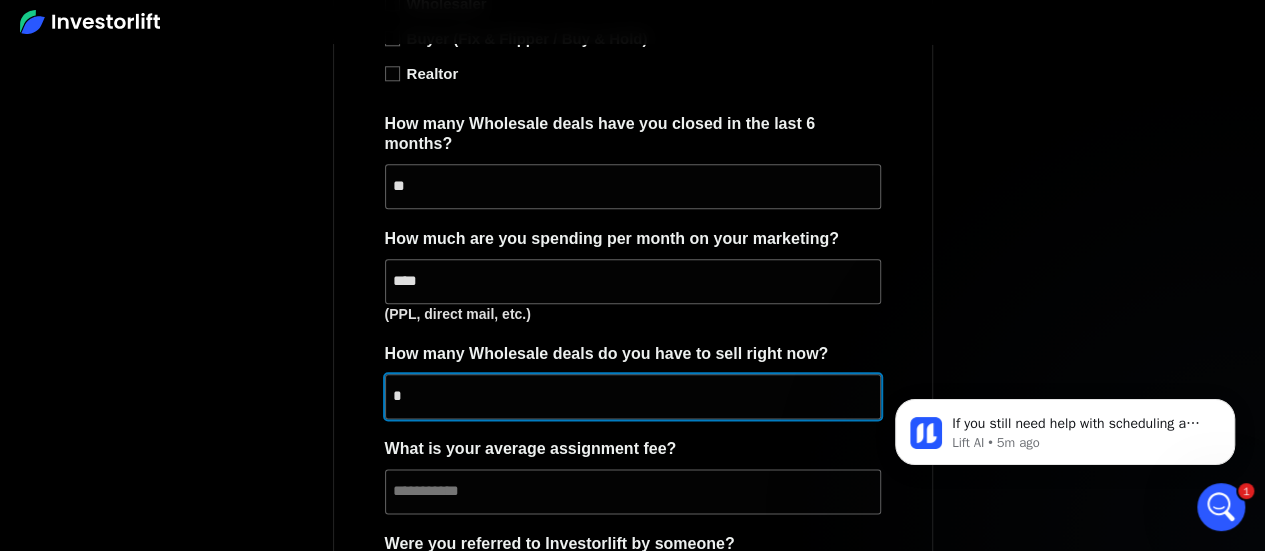 scroll, scrollTop: 1078, scrollLeft: 0, axis: vertical 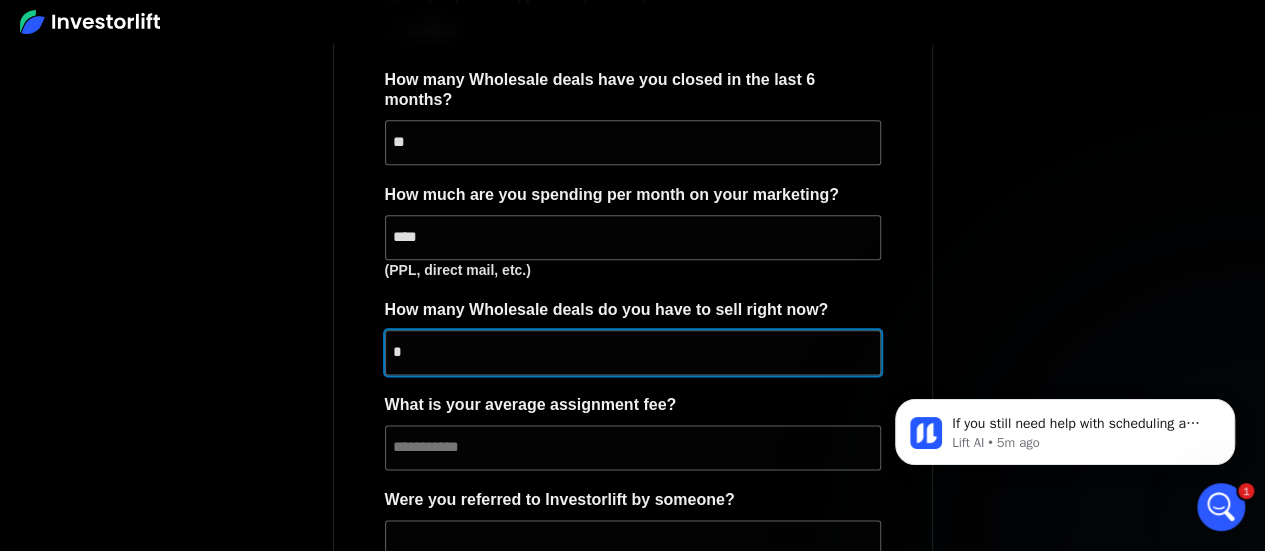 type on "*" 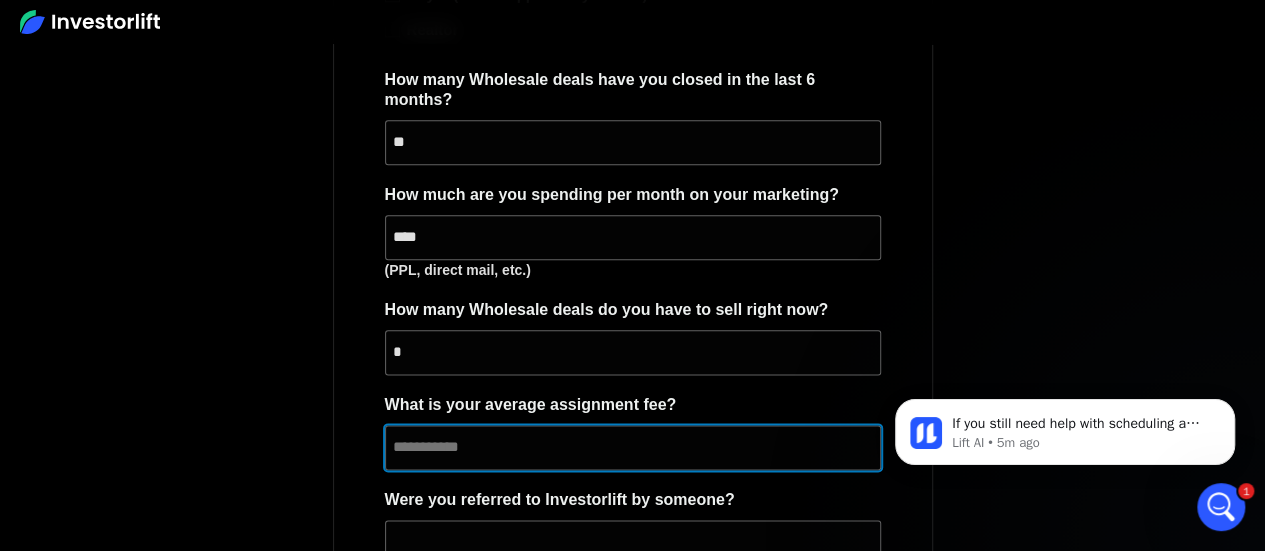 click on "What is your average assignment fee? *" at bounding box center (633, 447) 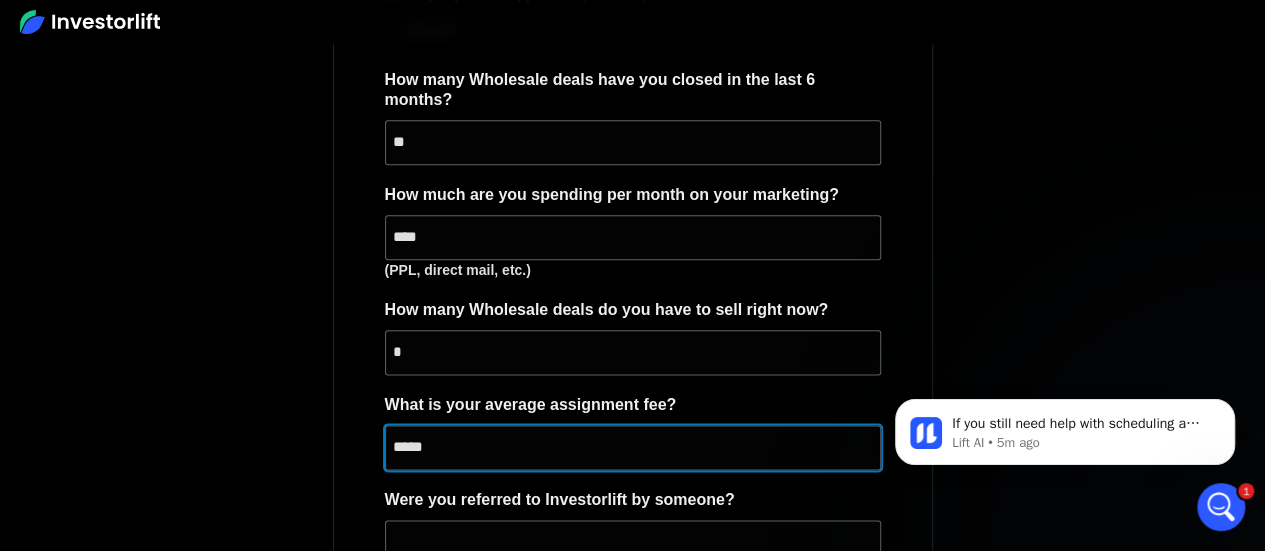 scroll, scrollTop: 1178, scrollLeft: 0, axis: vertical 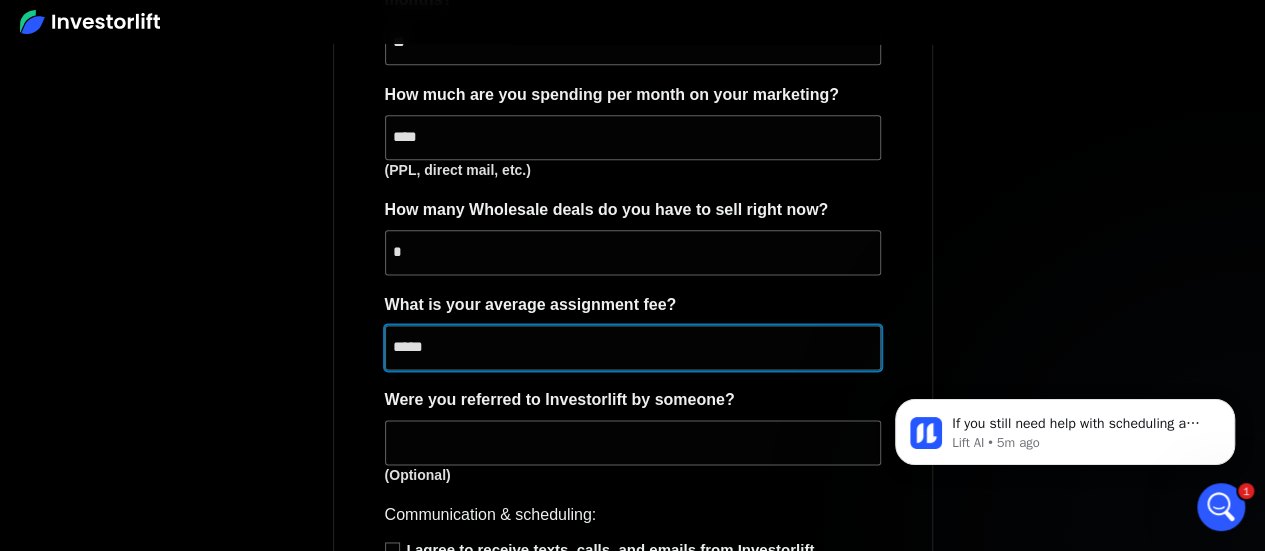 type on "*****" 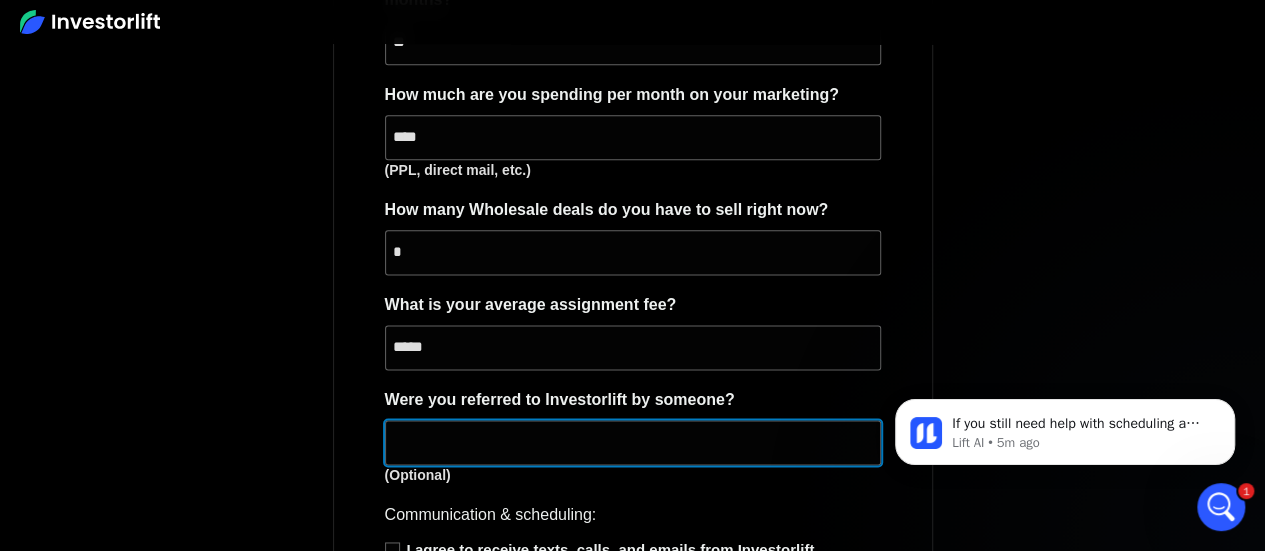 click on "Were you referred to Investorlift by someone?  (Optional)" at bounding box center [633, 442] 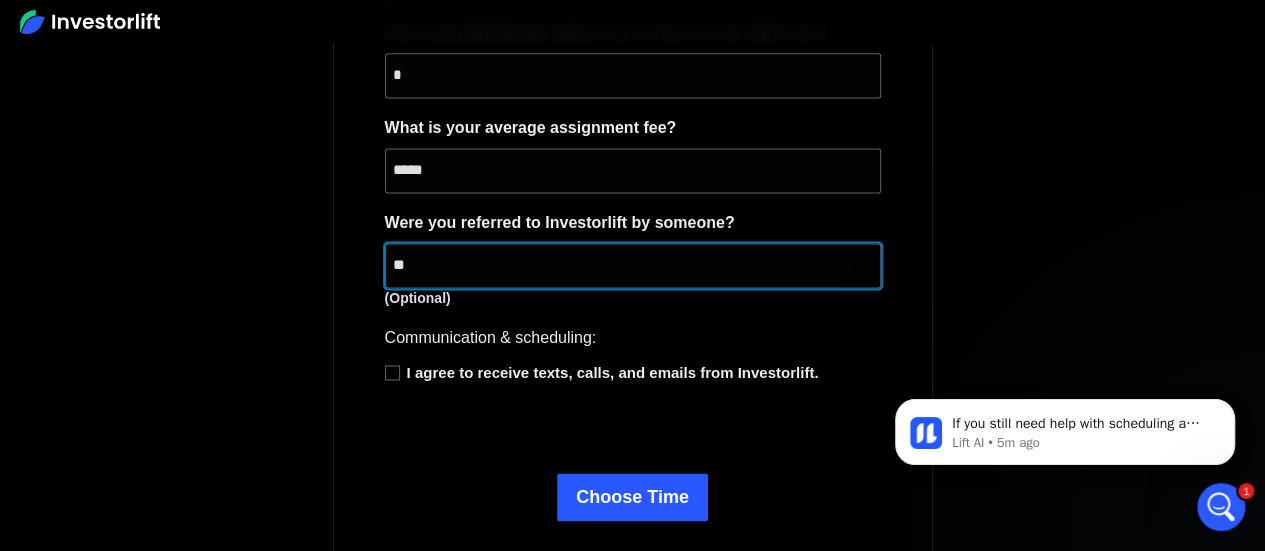 scroll, scrollTop: 1378, scrollLeft: 0, axis: vertical 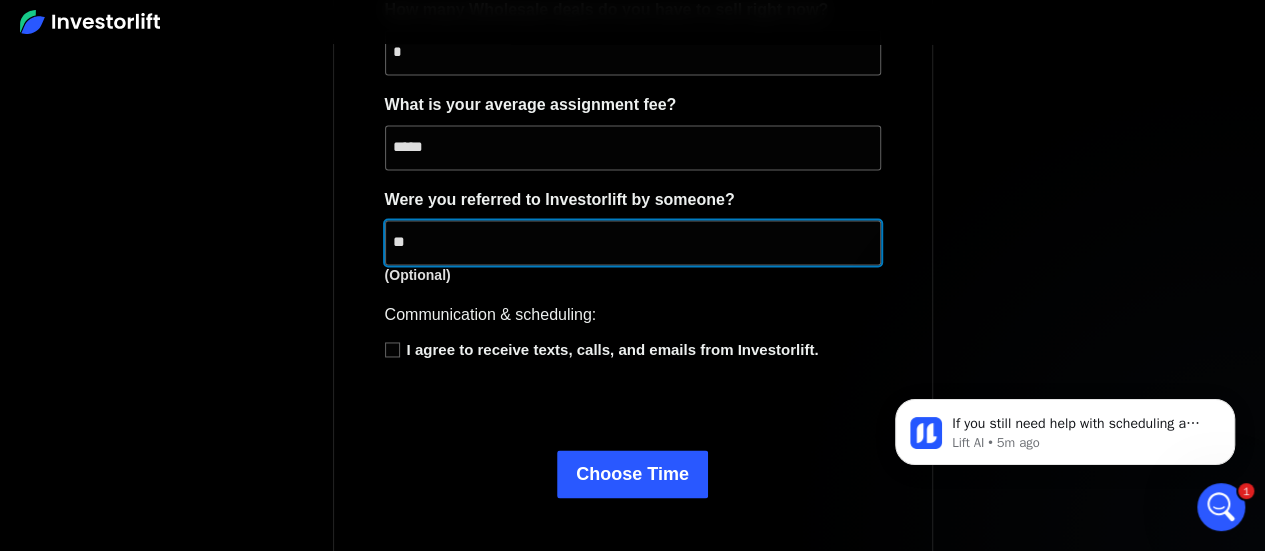 type on "**" 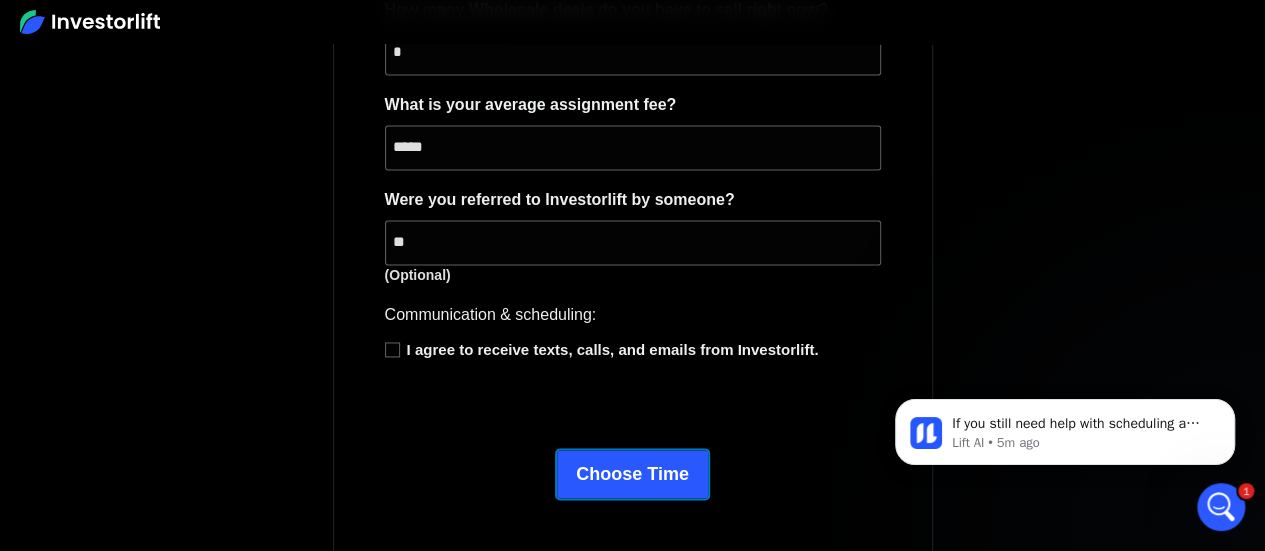 click on "Choose Time" at bounding box center (632, 474) 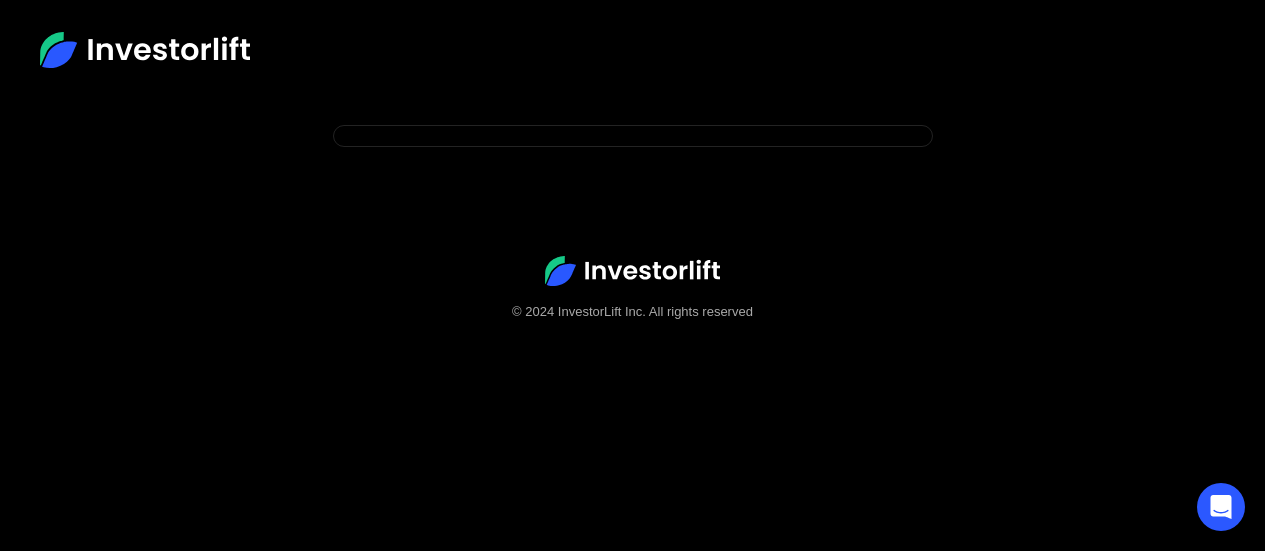 scroll, scrollTop: 0, scrollLeft: 0, axis: both 